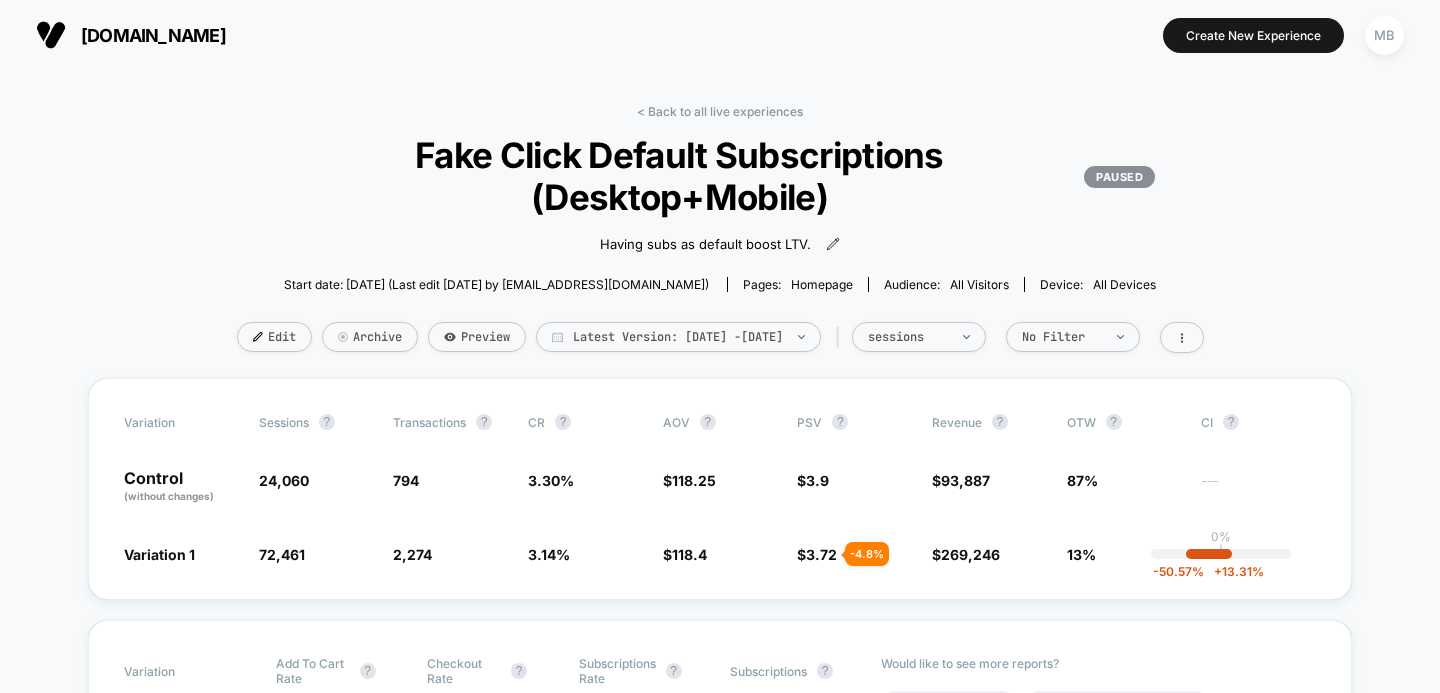 scroll, scrollTop: 0, scrollLeft: 0, axis: both 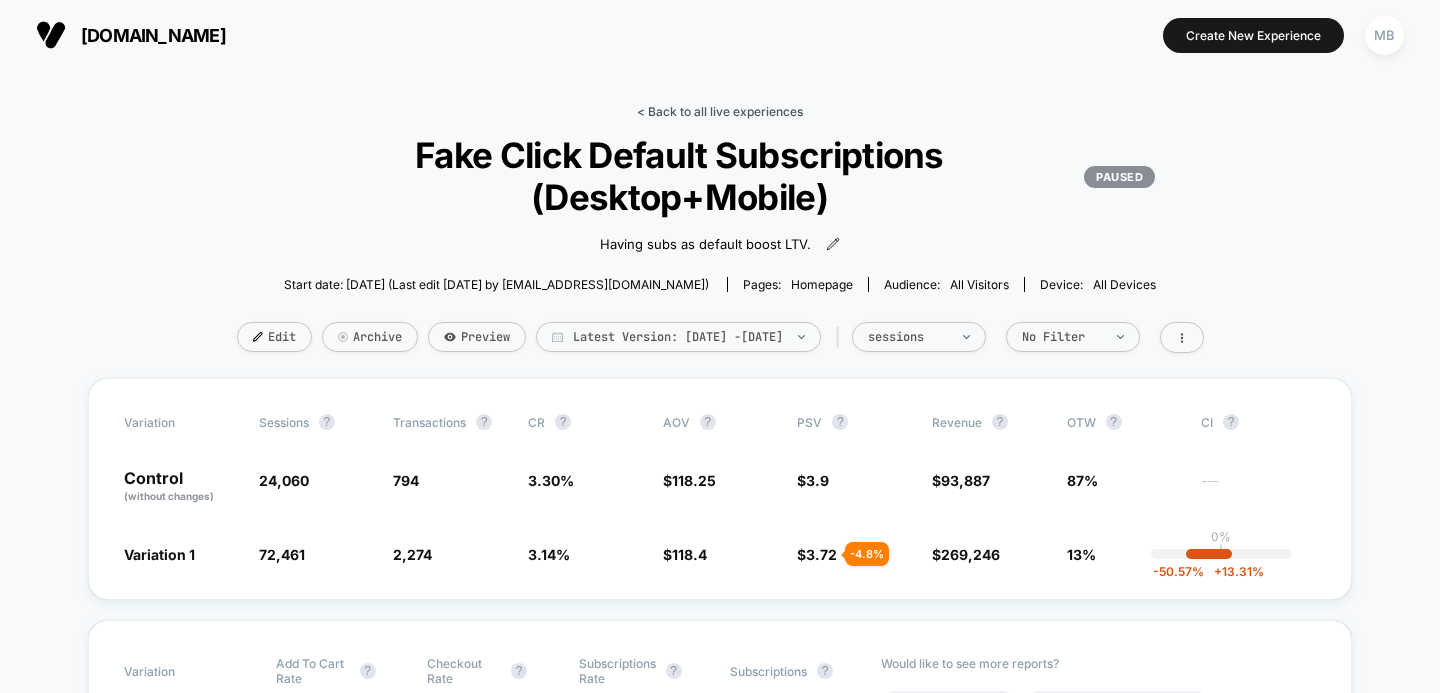 click on "< Back to all live experiences" at bounding box center (720, 111) 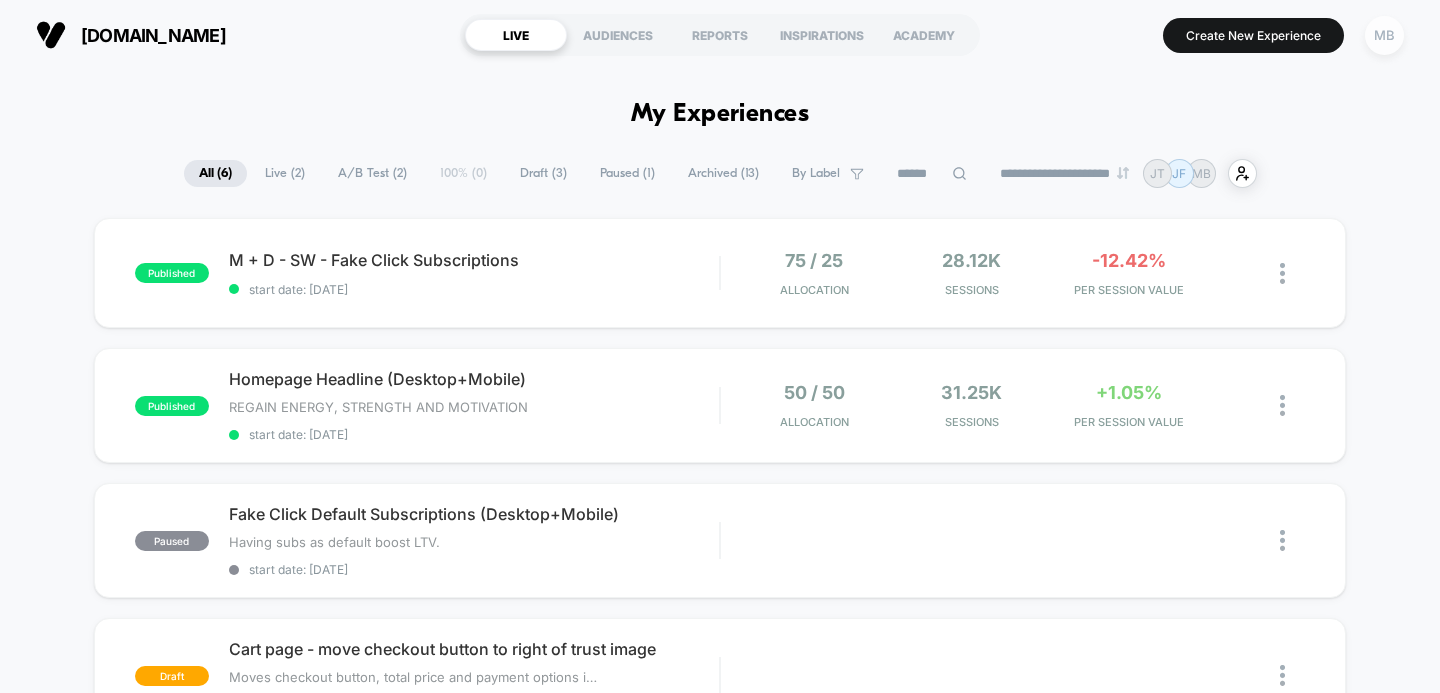 click on "MB" at bounding box center (1384, 35) 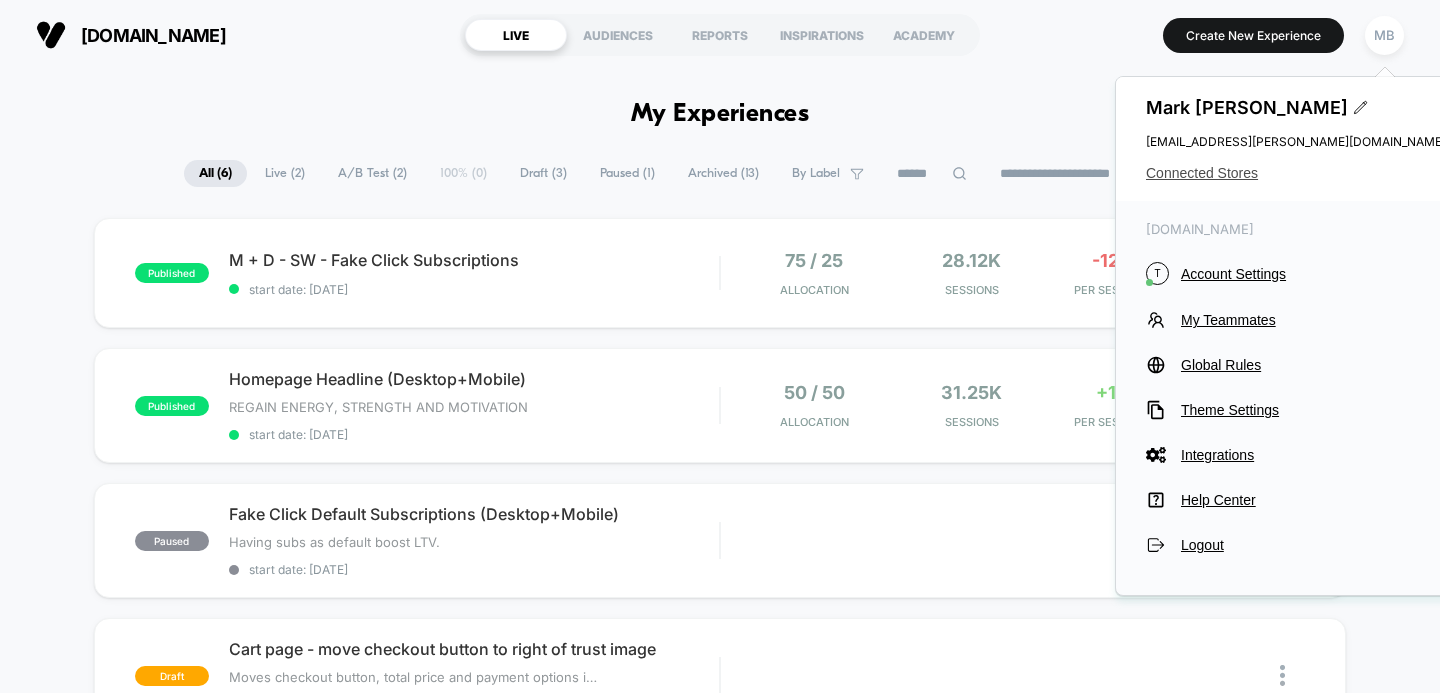 click on "Connected Stores" at bounding box center [1296, 173] 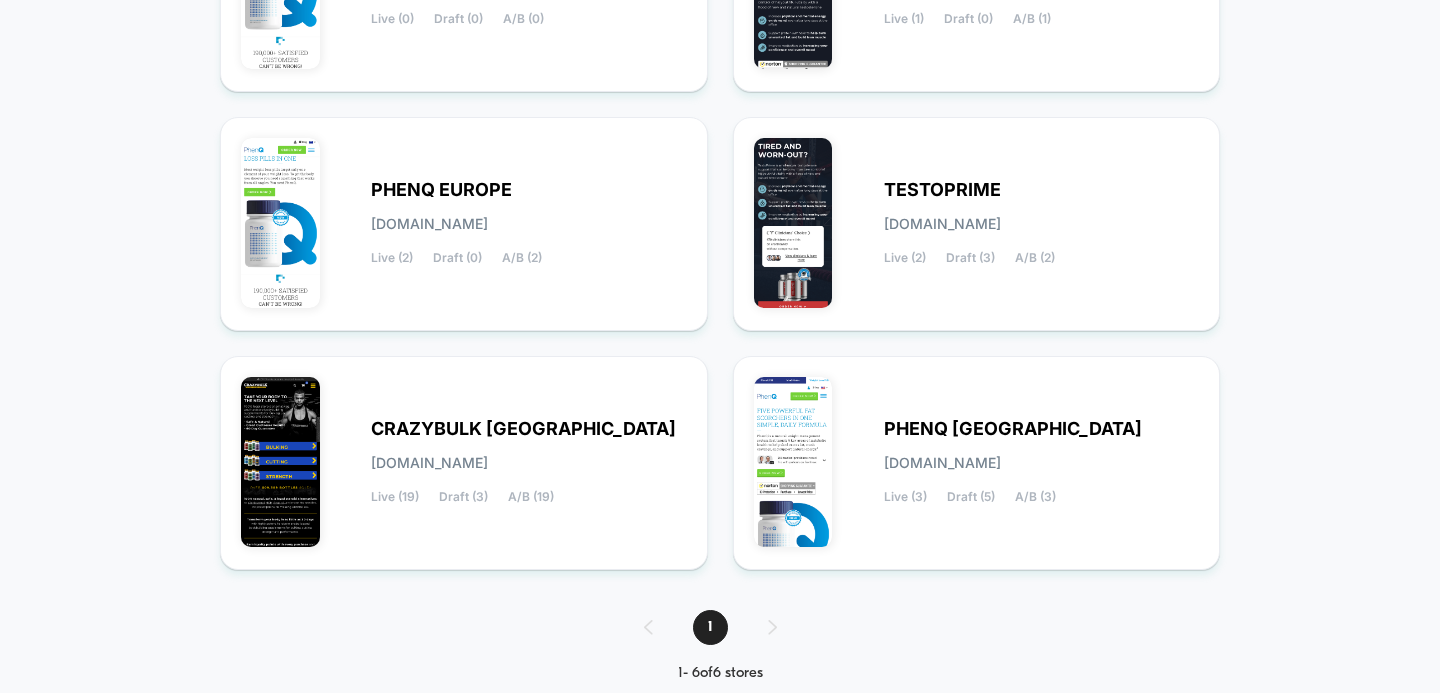 scroll, scrollTop: 393, scrollLeft: 0, axis: vertical 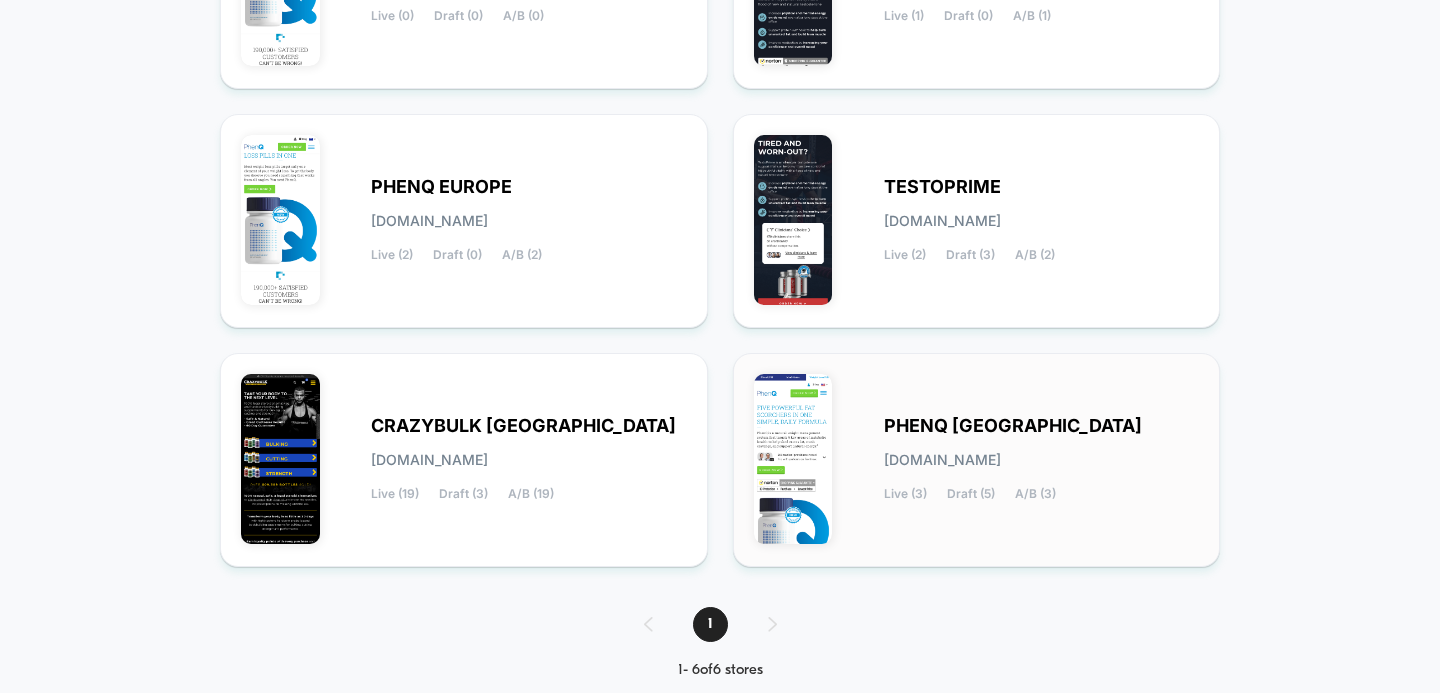 click on "PHENQ USA [DOMAIN_NAME] Live (3) Draft (5) A/B (3)" at bounding box center [977, 460] 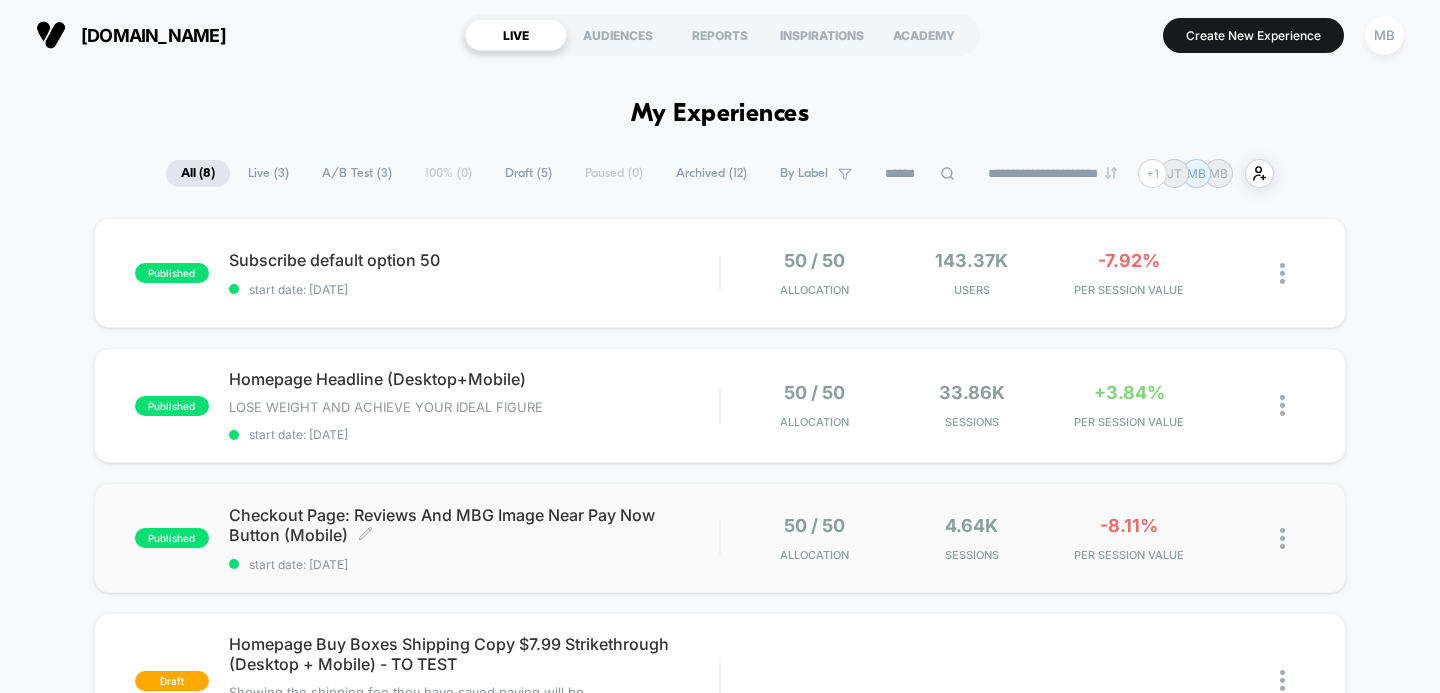 click on "Checkout Page: Reviews And MBG Image Near Pay Now Button (Mobile) Click to edit experience details" at bounding box center (474, 525) 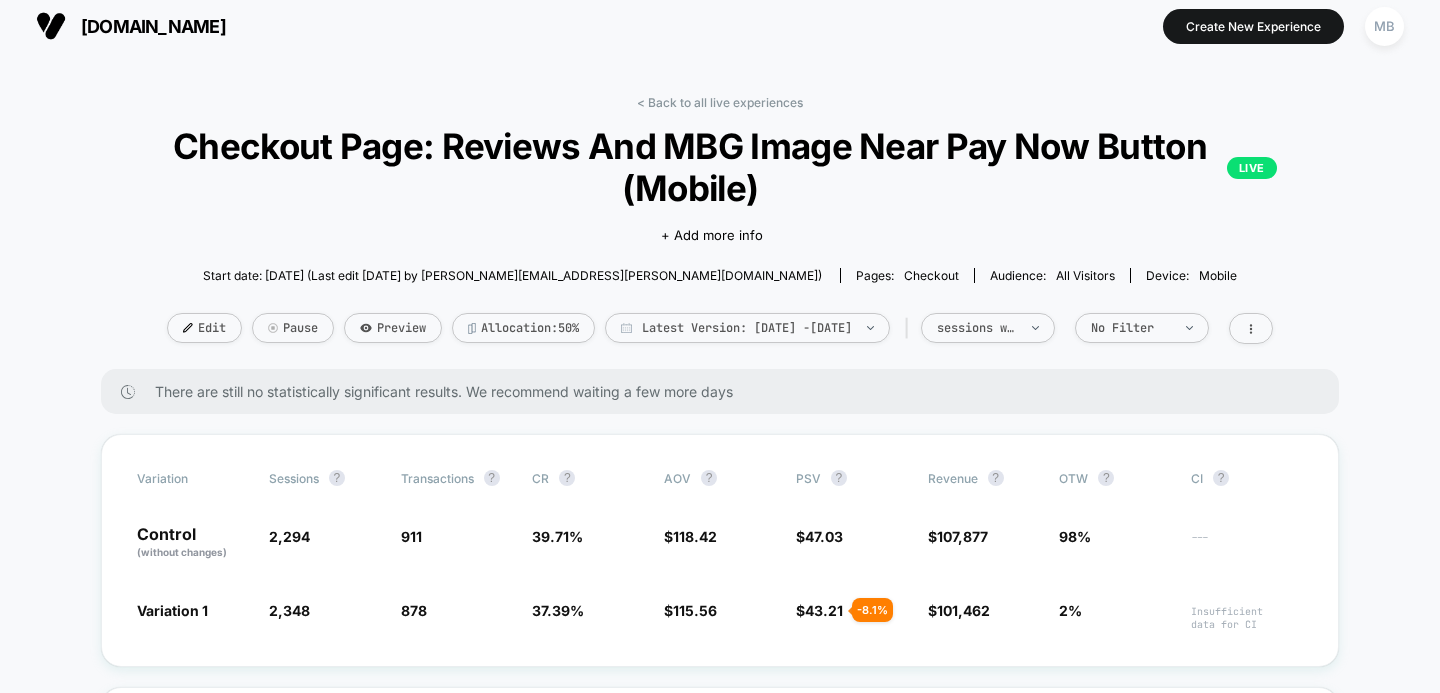 scroll, scrollTop: 0, scrollLeft: 0, axis: both 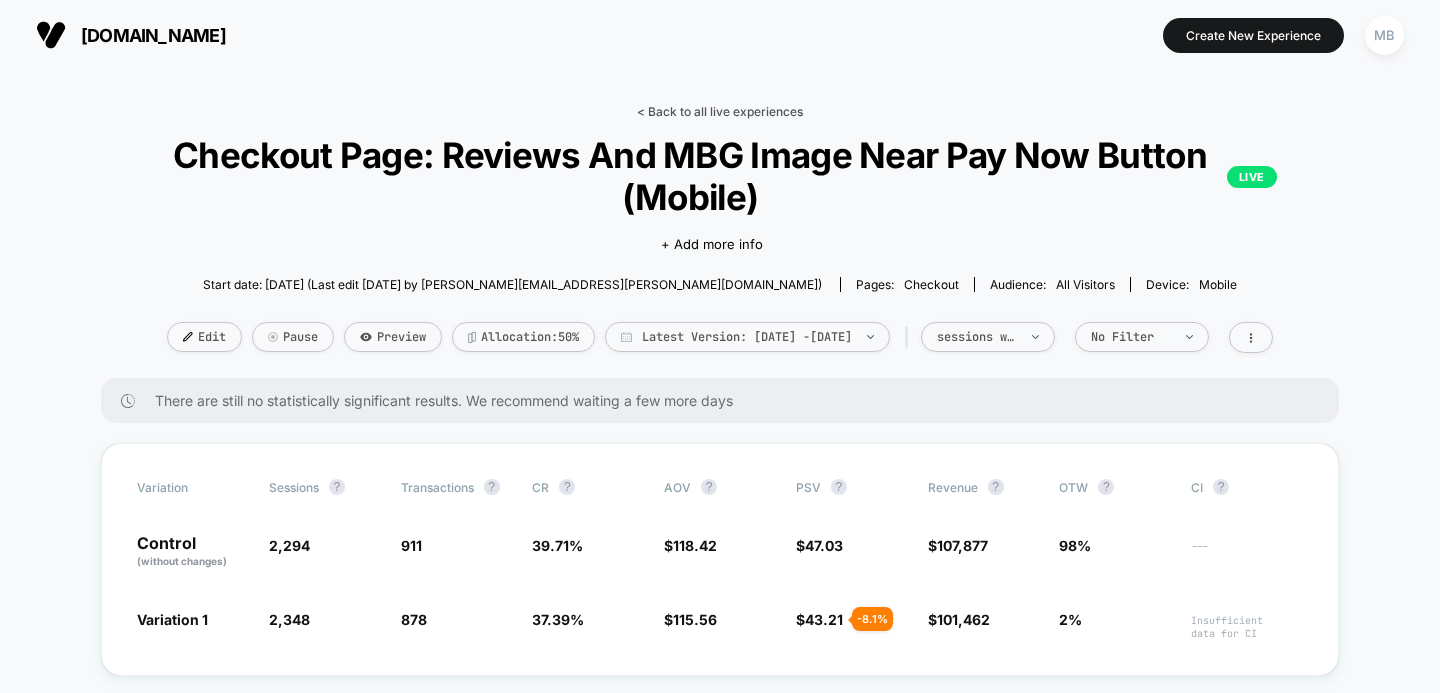 click on "< Back to all live experiences" at bounding box center (720, 111) 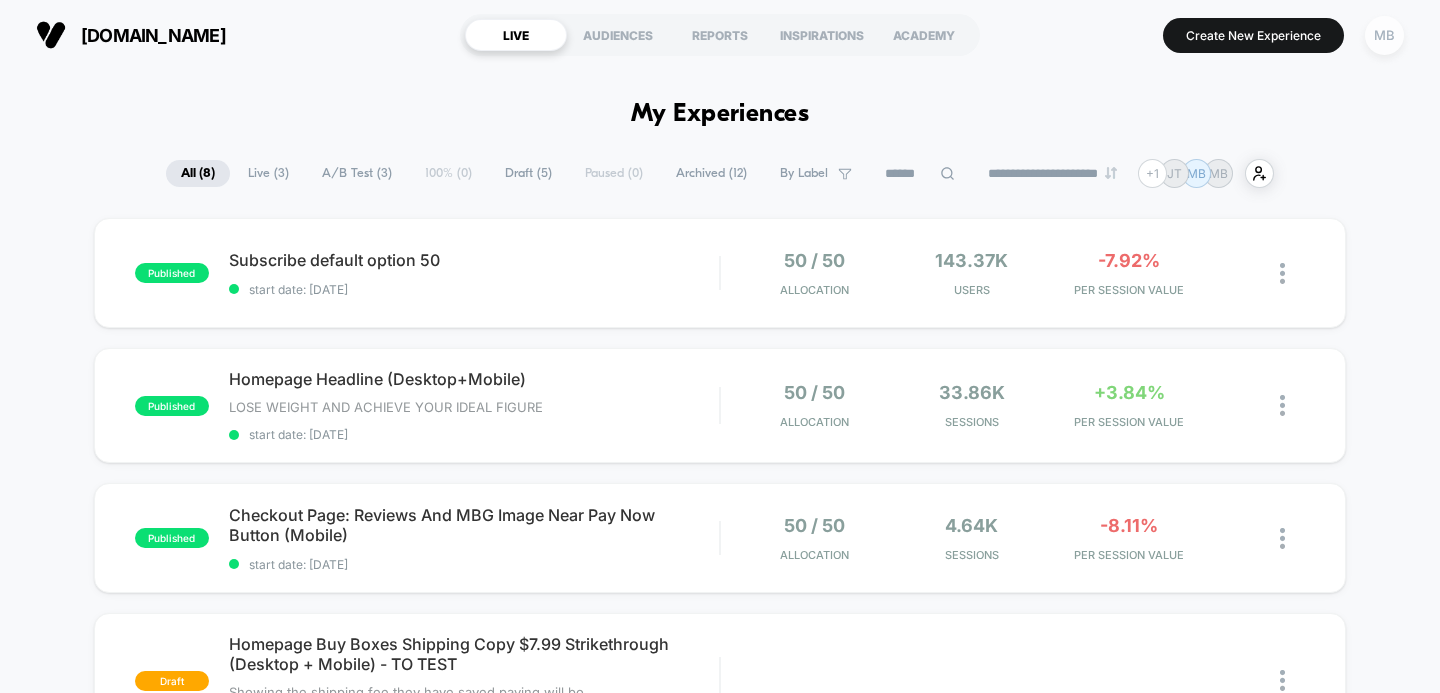 click on "MB" at bounding box center [1384, 35] 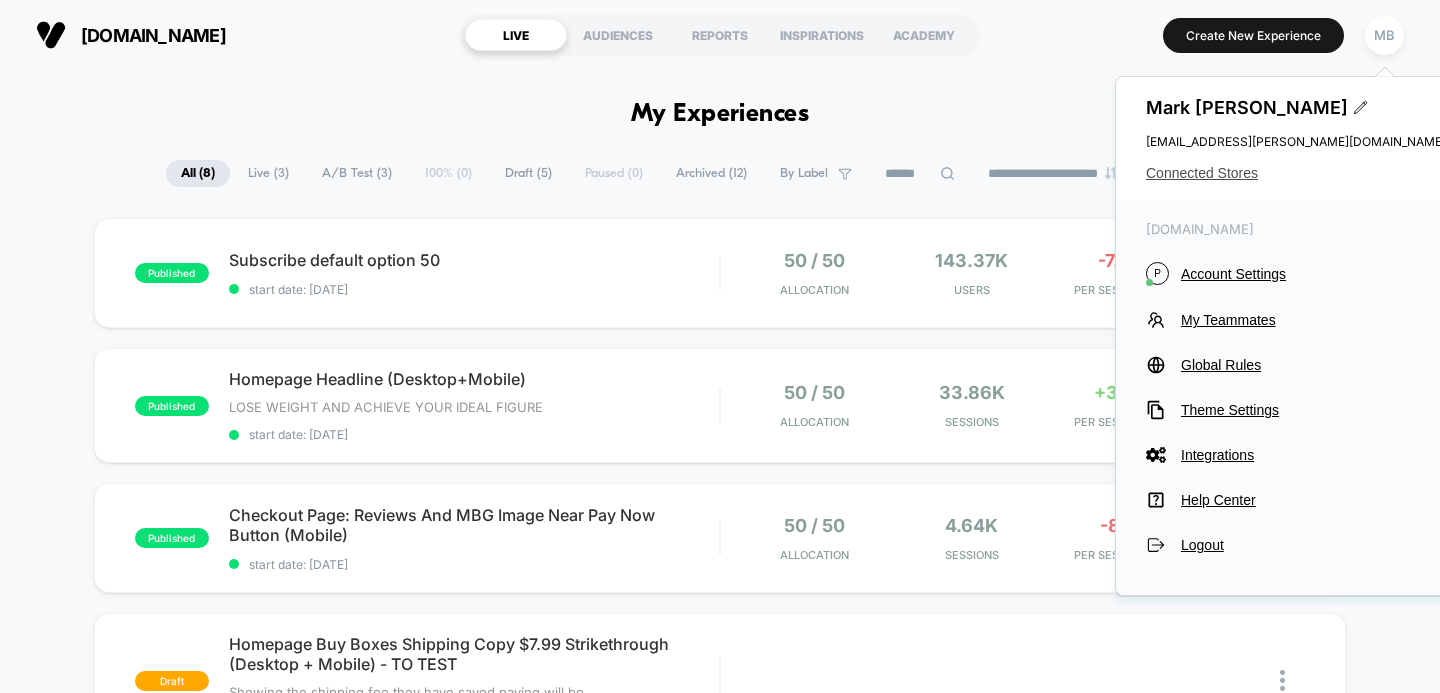 click on "Connected Stores" at bounding box center (1296, 173) 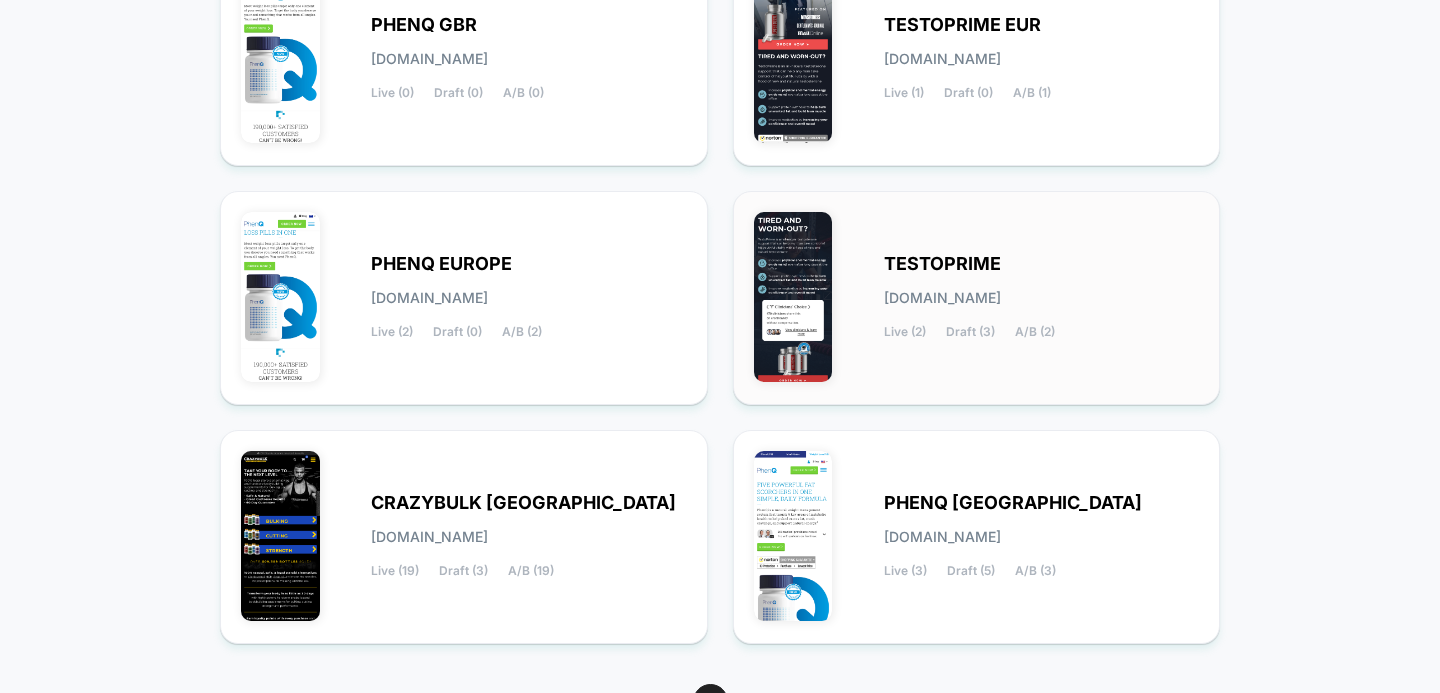 click on "TESTOPRIME [DOMAIN_NAME] Live (2) Draft (3) A/B (2)" at bounding box center (977, 298) 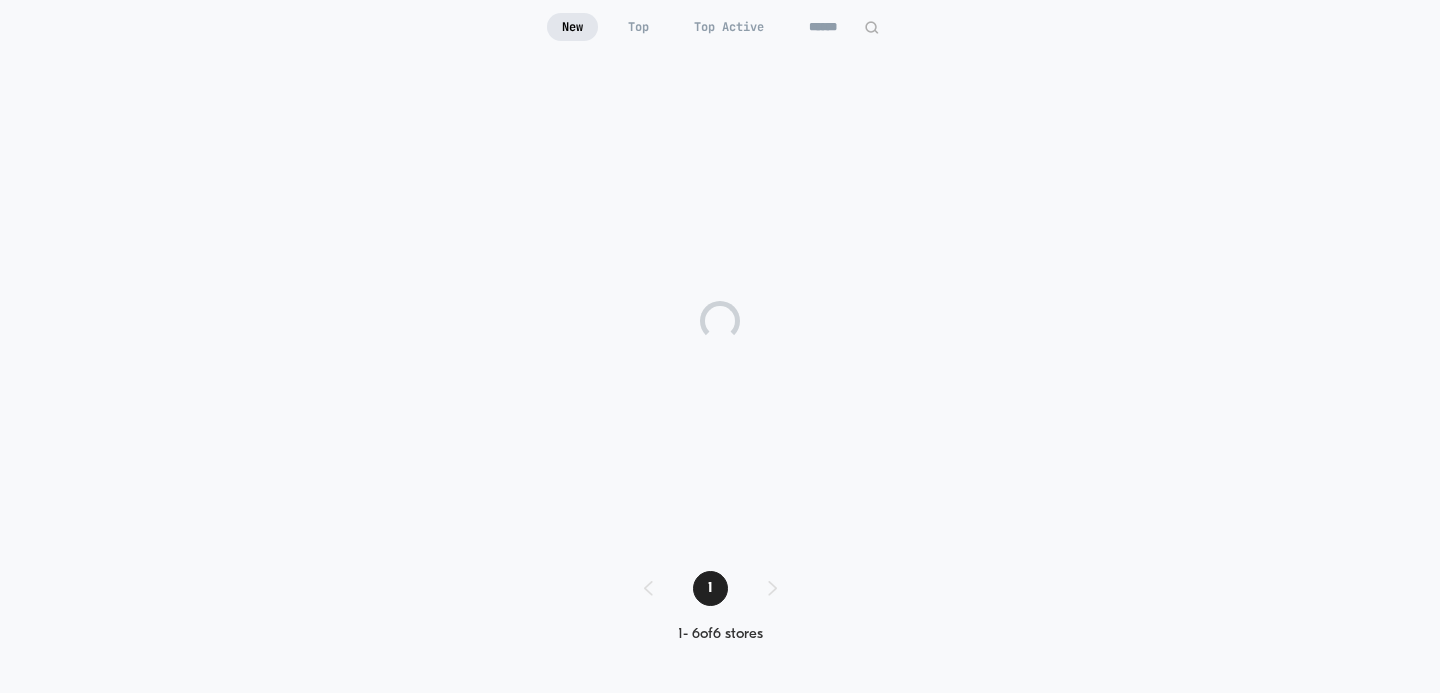 scroll, scrollTop: 82, scrollLeft: 0, axis: vertical 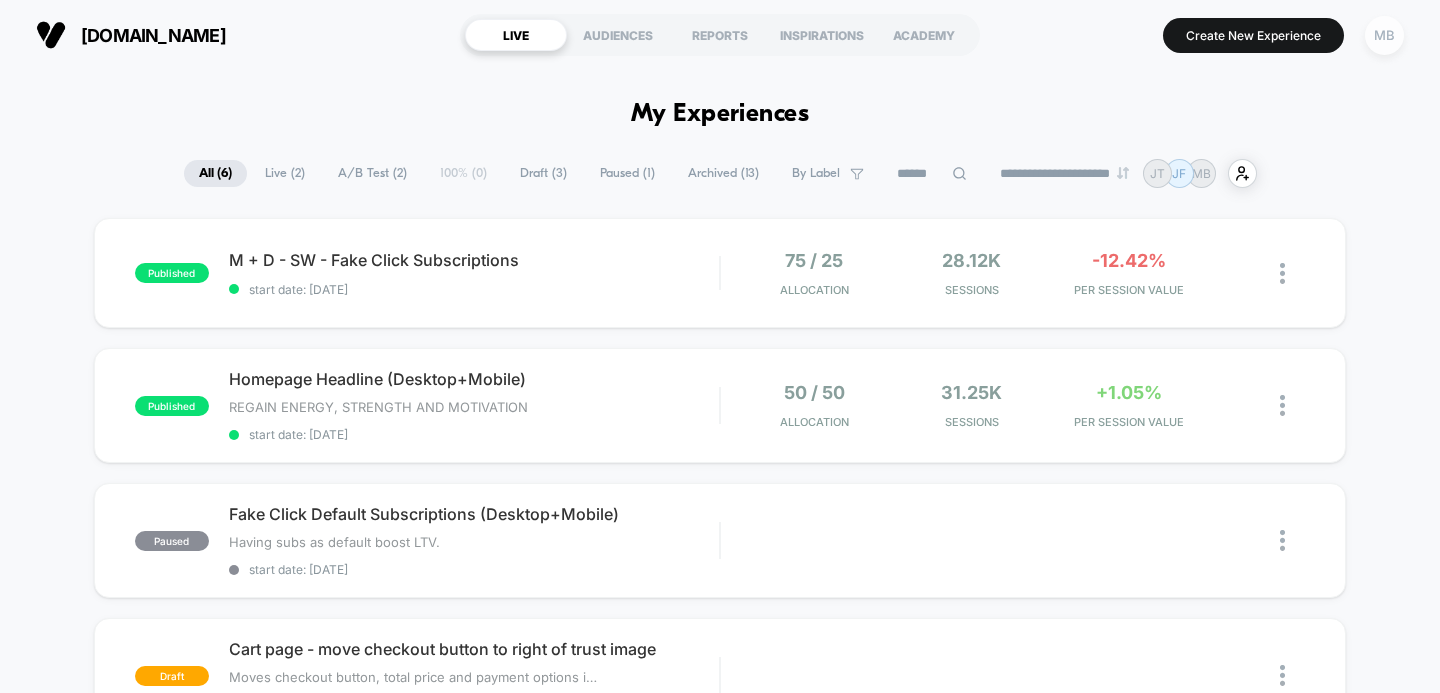 click on "MB" at bounding box center [1384, 35] 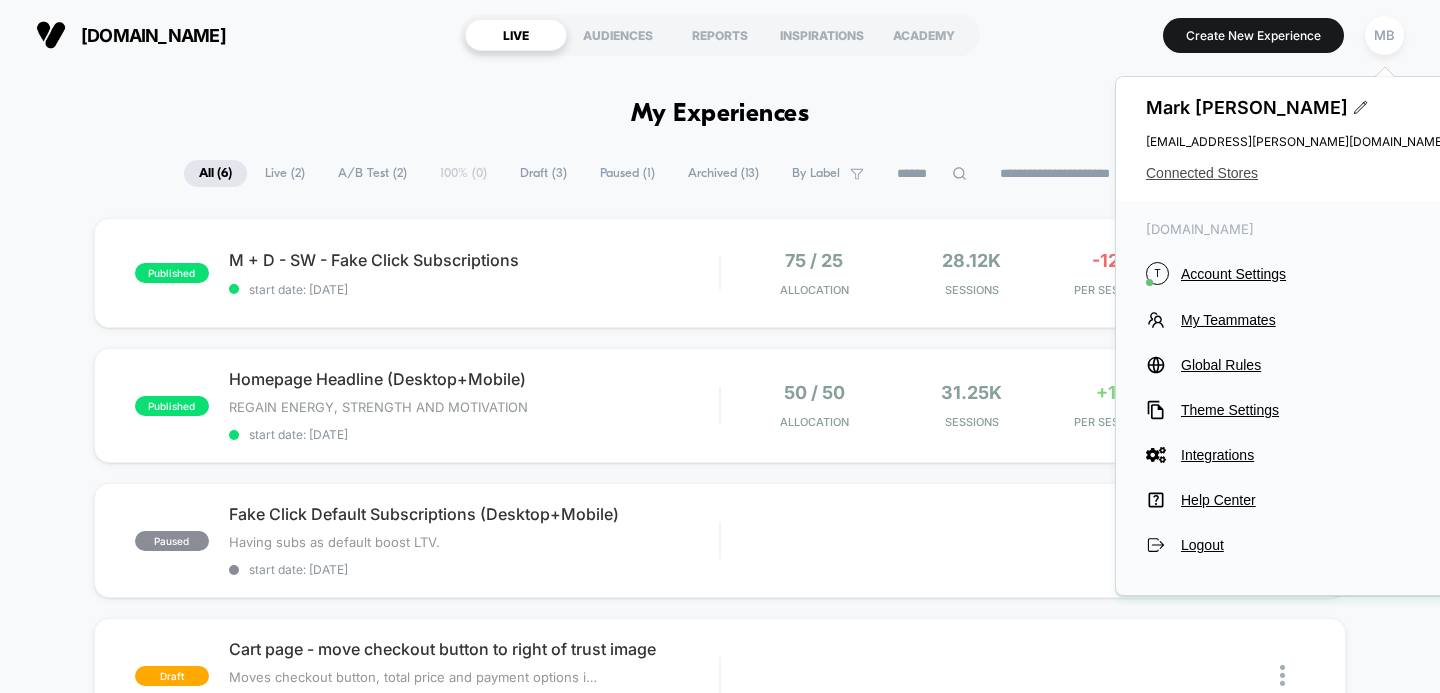 click on "Connected Stores" at bounding box center (1296, 173) 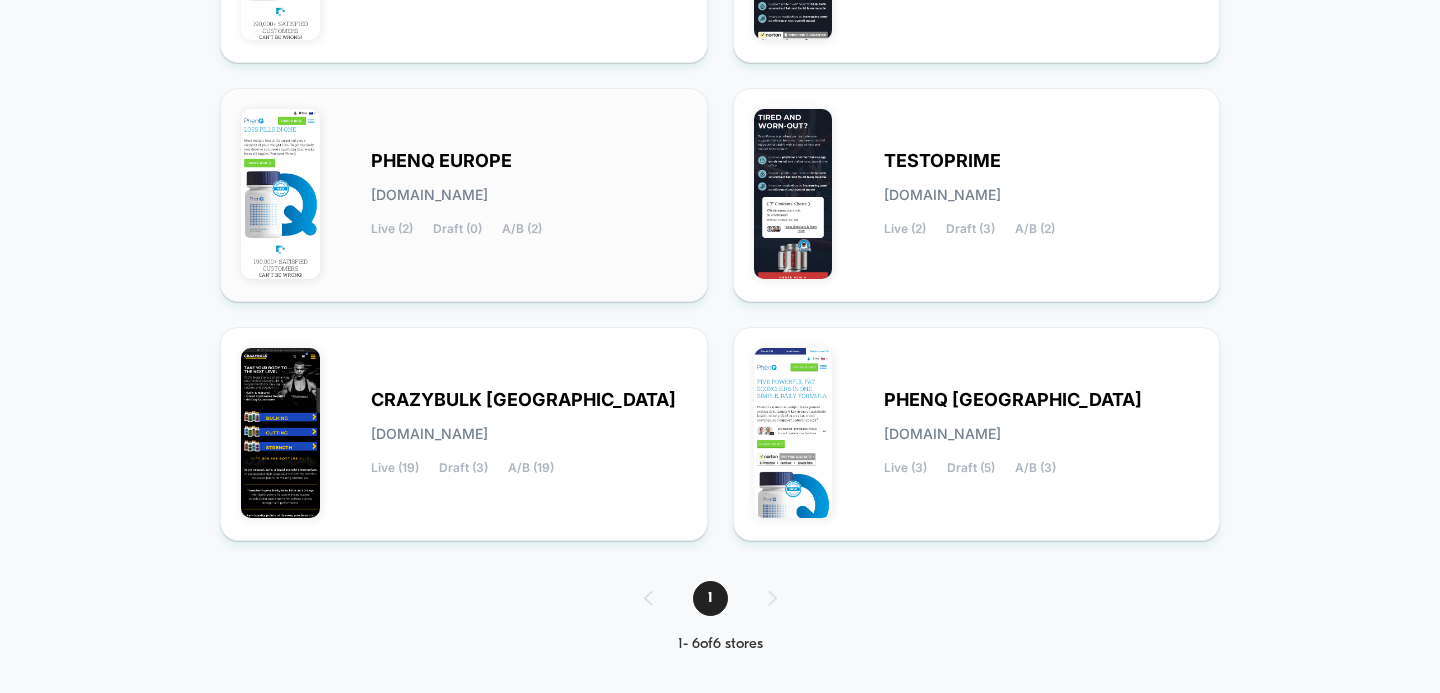 scroll, scrollTop: 424, scrollLeft: 0, axis: vertical 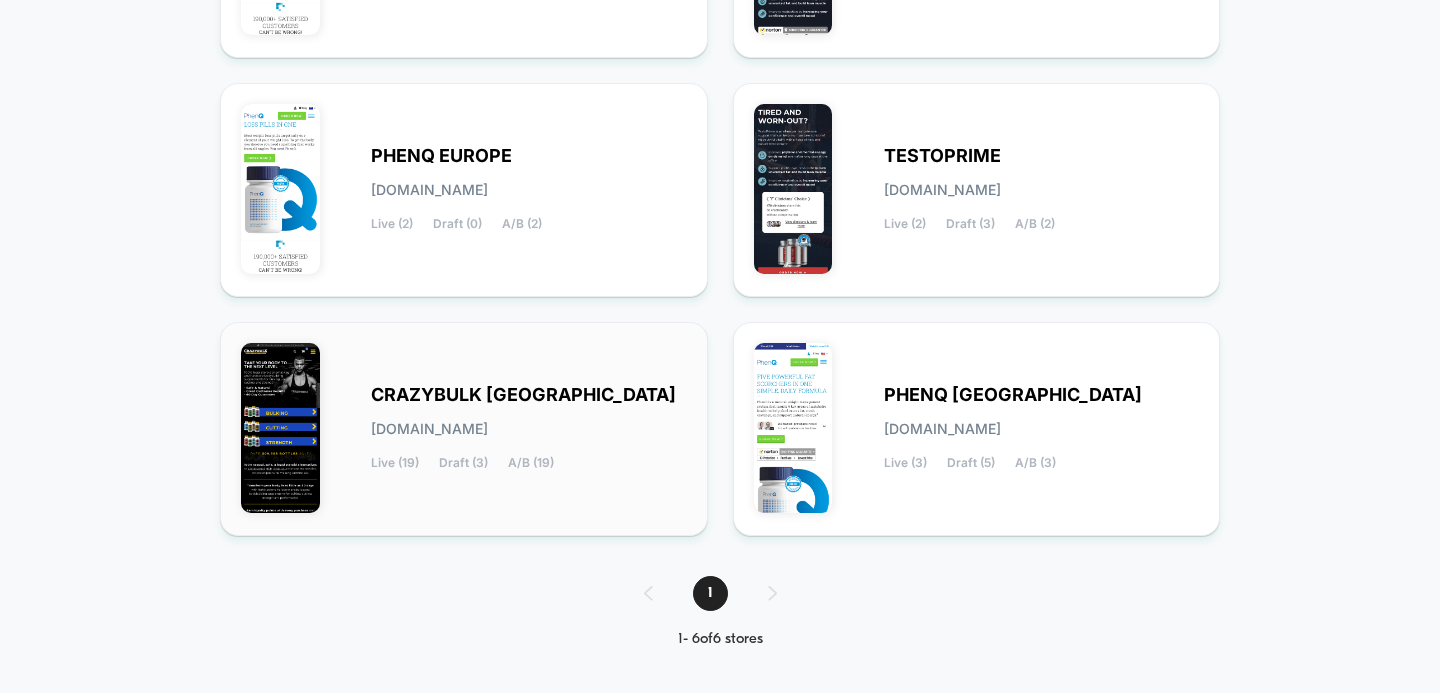 click on "CRAZYBULK [GEOGRAPHIC_DATA]" at bounding box center [523, 395] 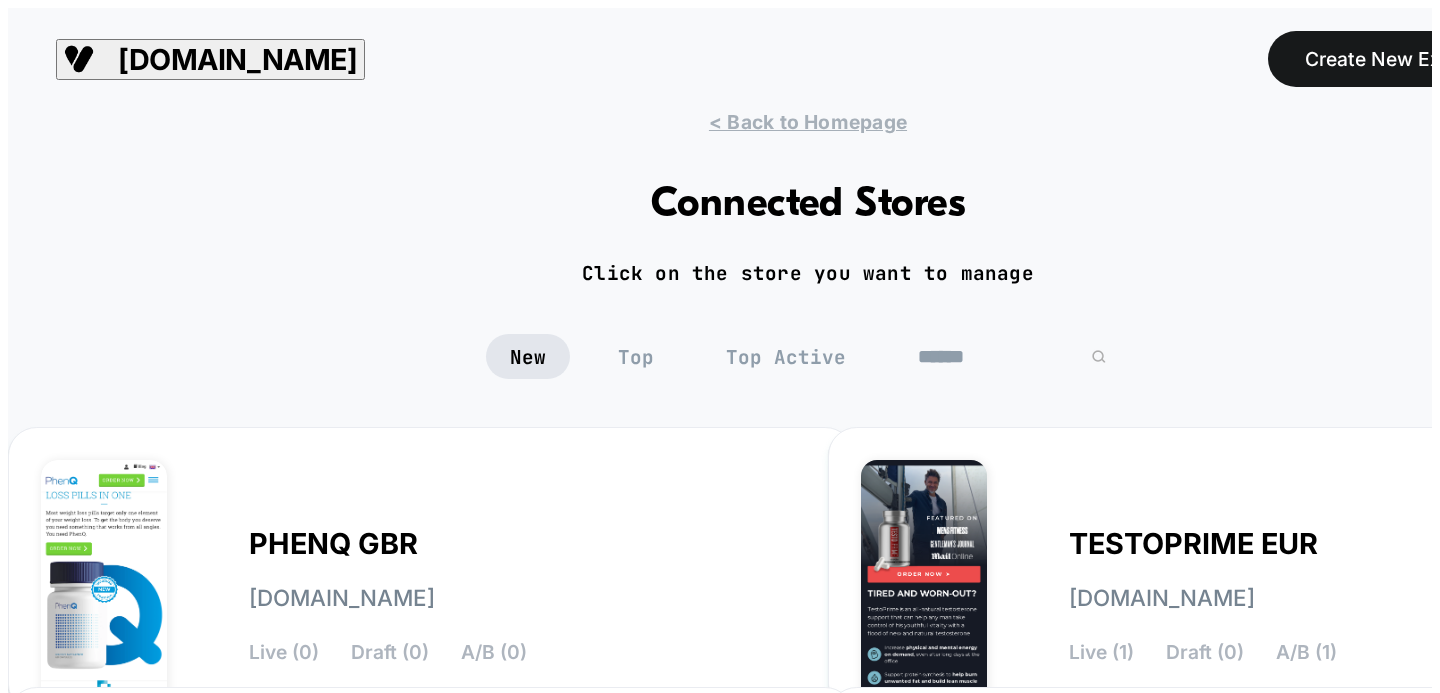 scroll, scrollTop: 0, scrollLeft: 0, axis: both 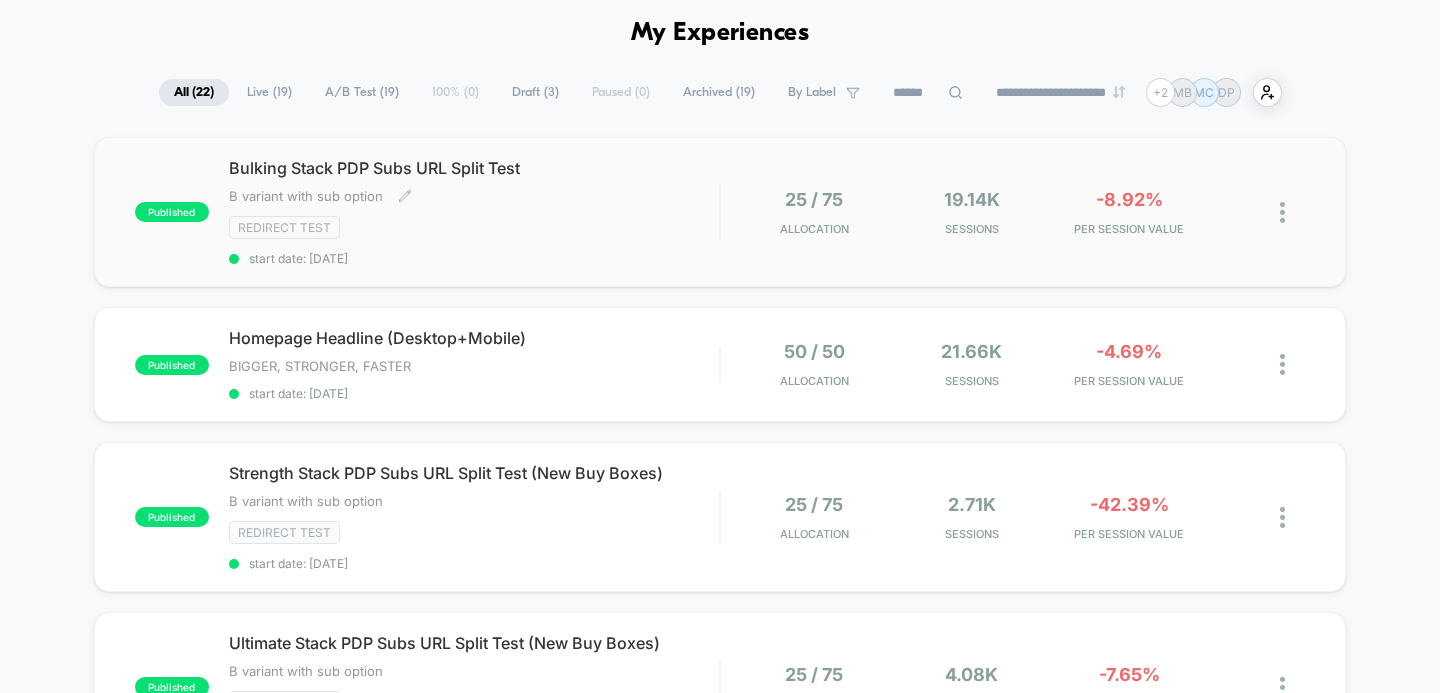 click on "Bulking Stack PDP Subs URL Split Test" at bounding box center (474, 168) 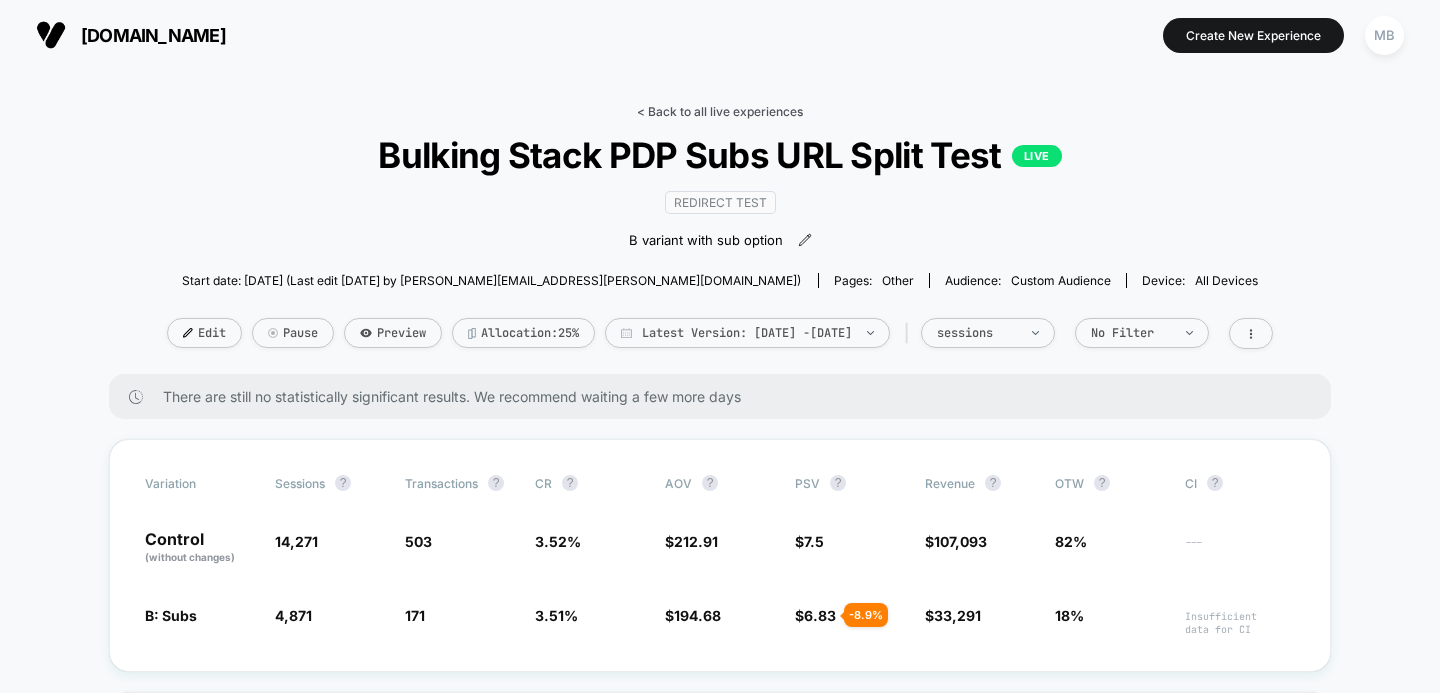 click on "< Back to all live experiences" at bounding box center [720, 111] 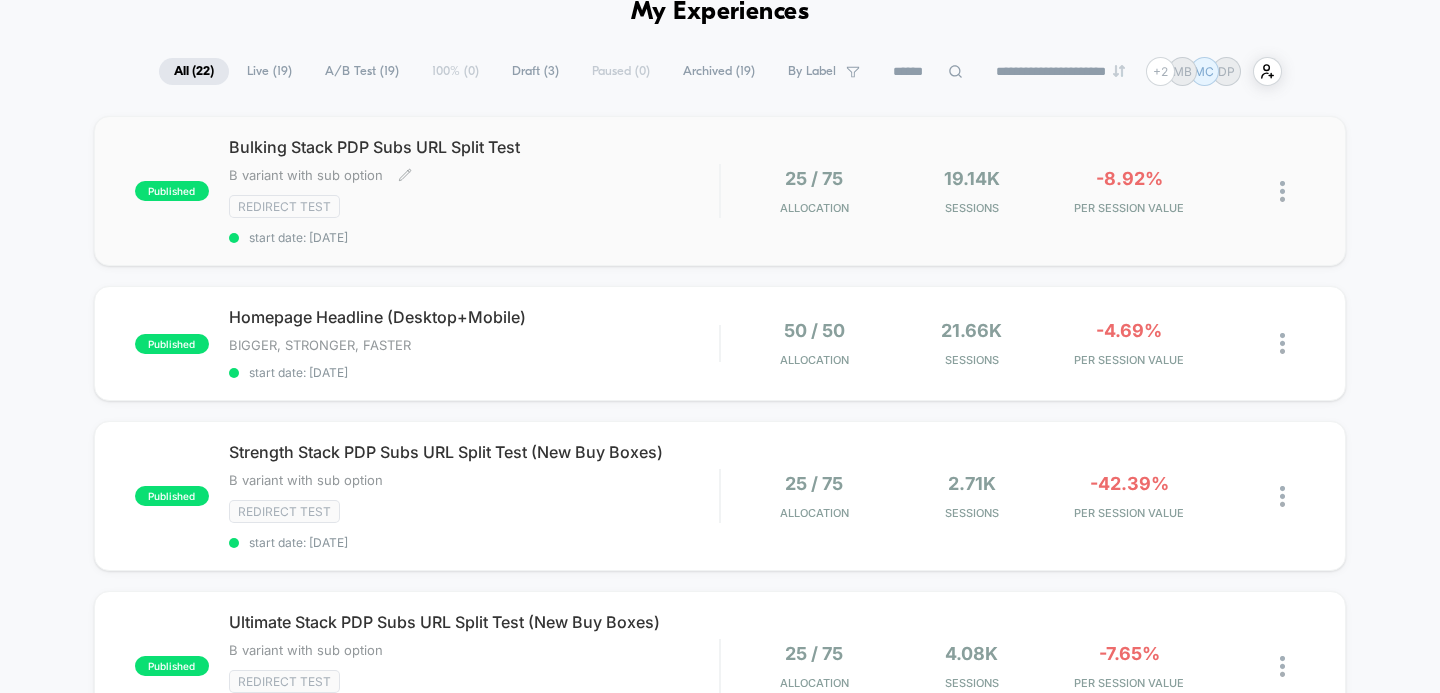 scroll, scrollTop: 114, scrollLeft: 0, axis: vertical 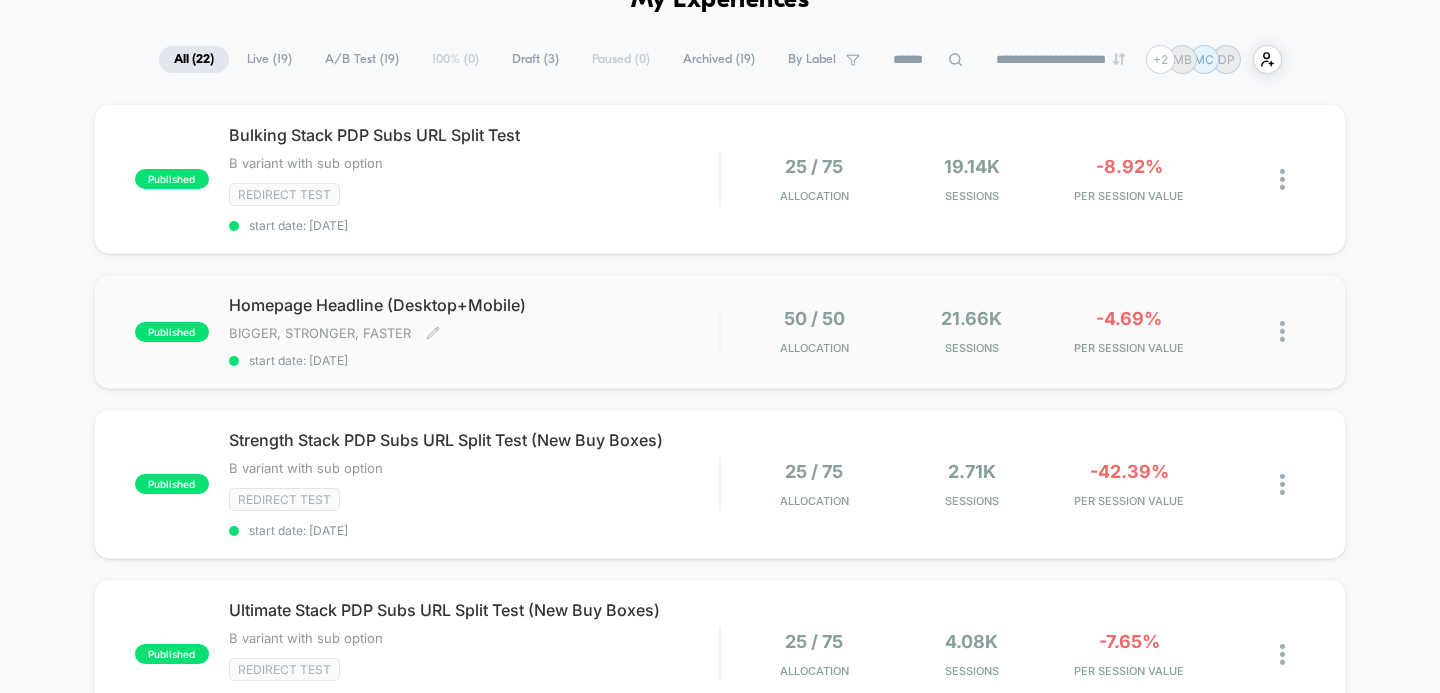 click on "Homepage Headline (Desktop+Mobile)" at bounding box center [474, 305] 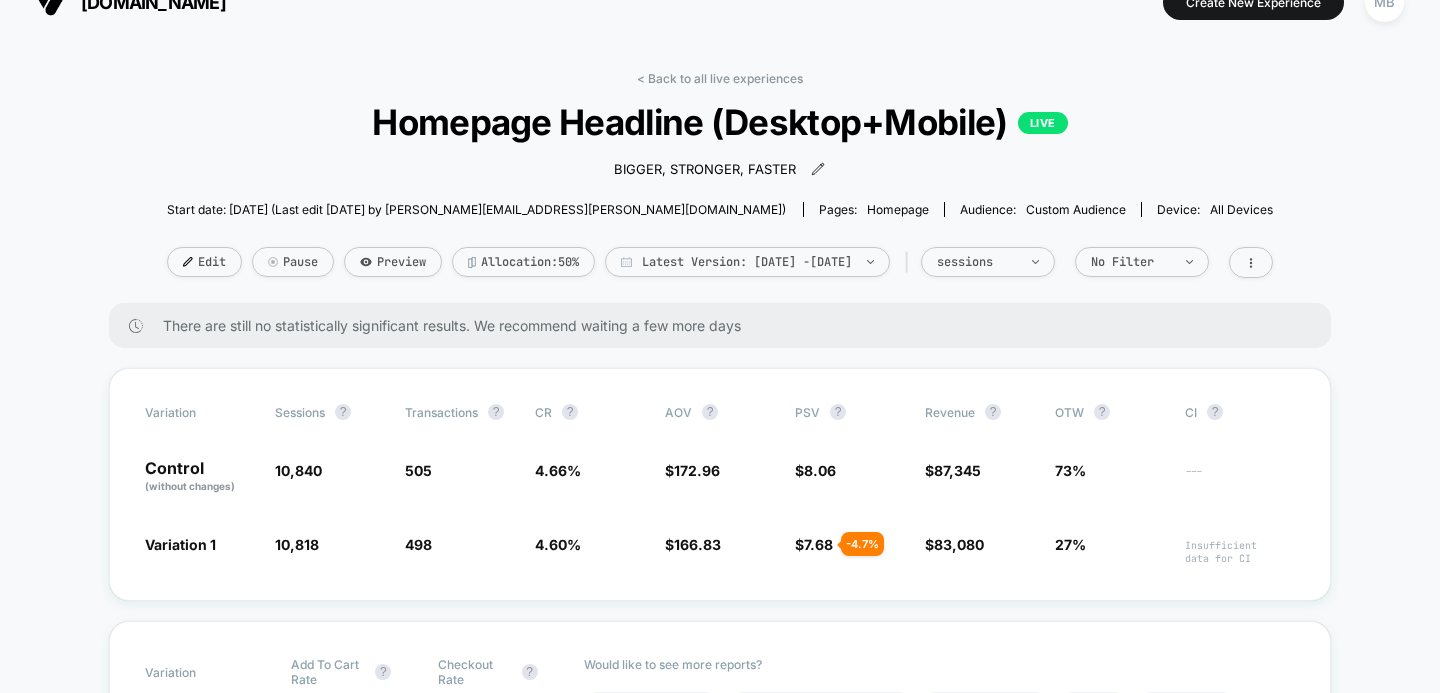 scroll, scrollTop: 26, scrollLeft: 0, axis: vertical 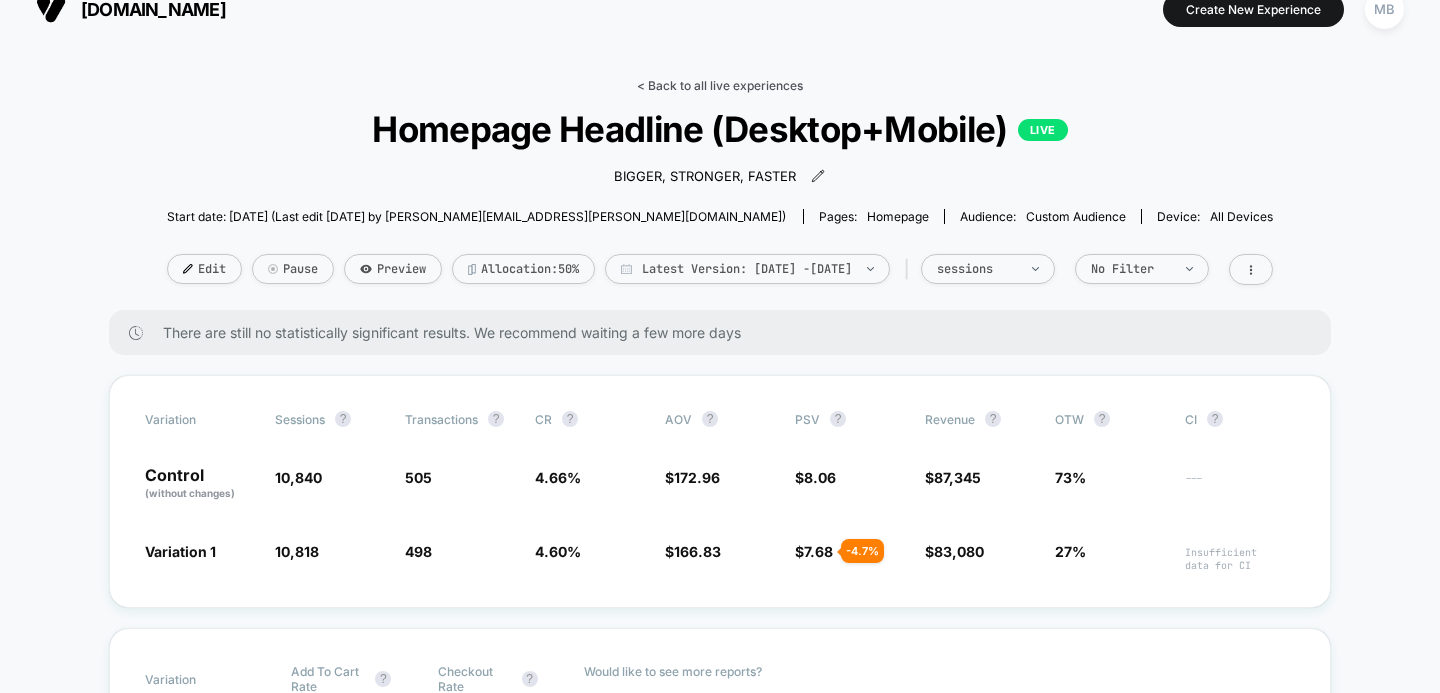 click on "< Back to all live experiences" at bounding box center (720, 85) 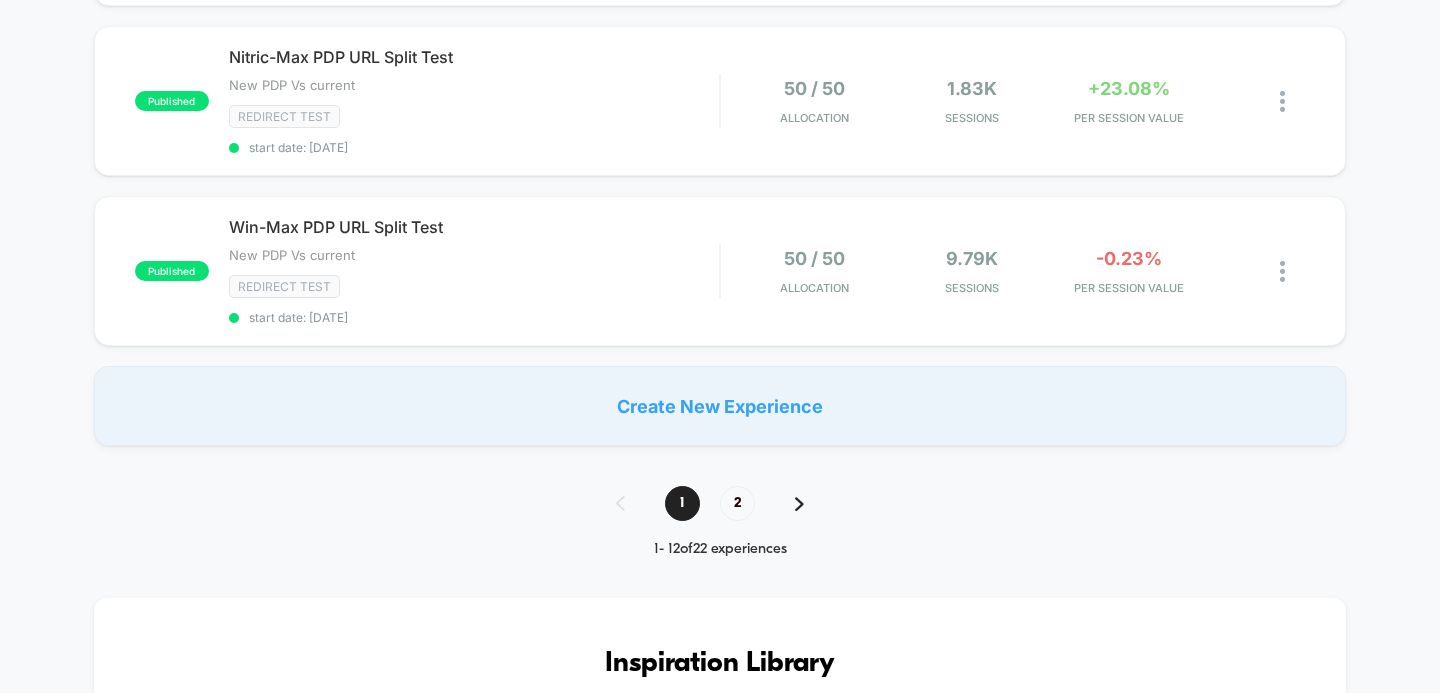 scroll, scrollTop: 1868, scrollLeft: 0, axis: vertical 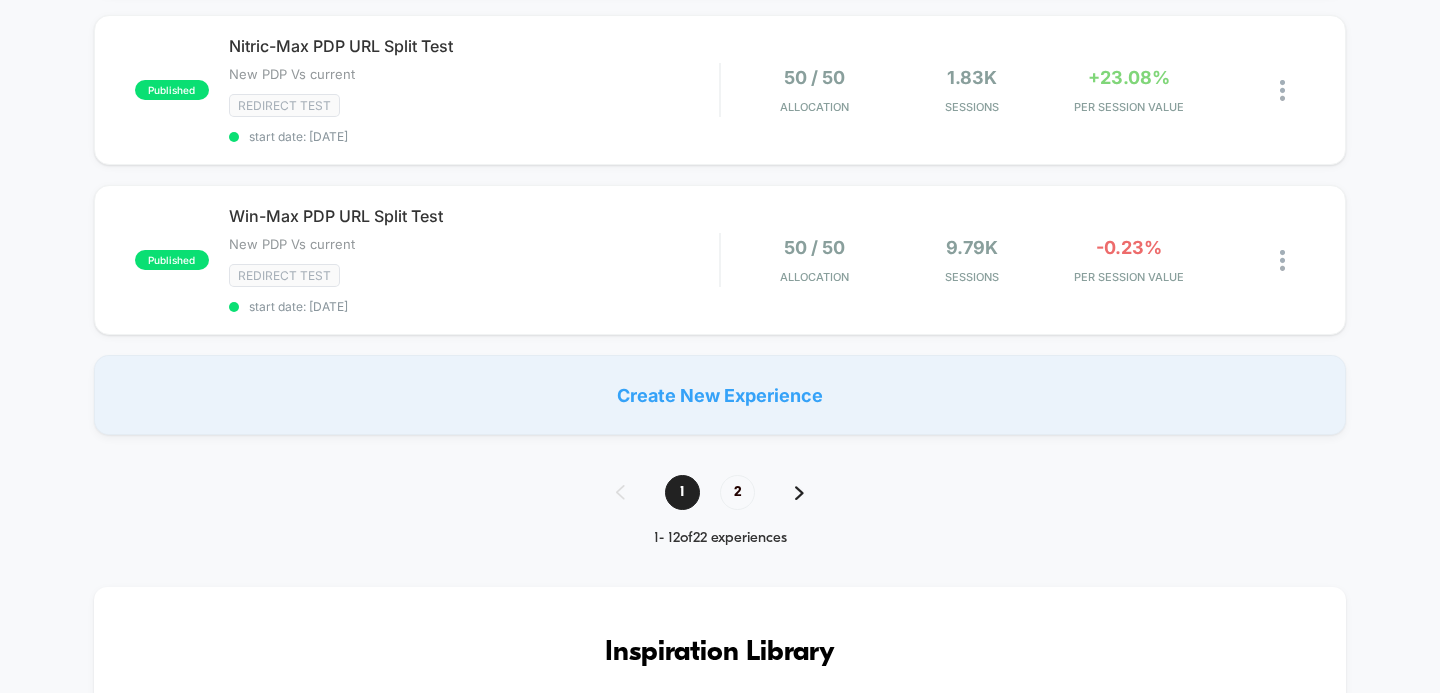click on "Create New Experience" at bounding box center (720, 395) 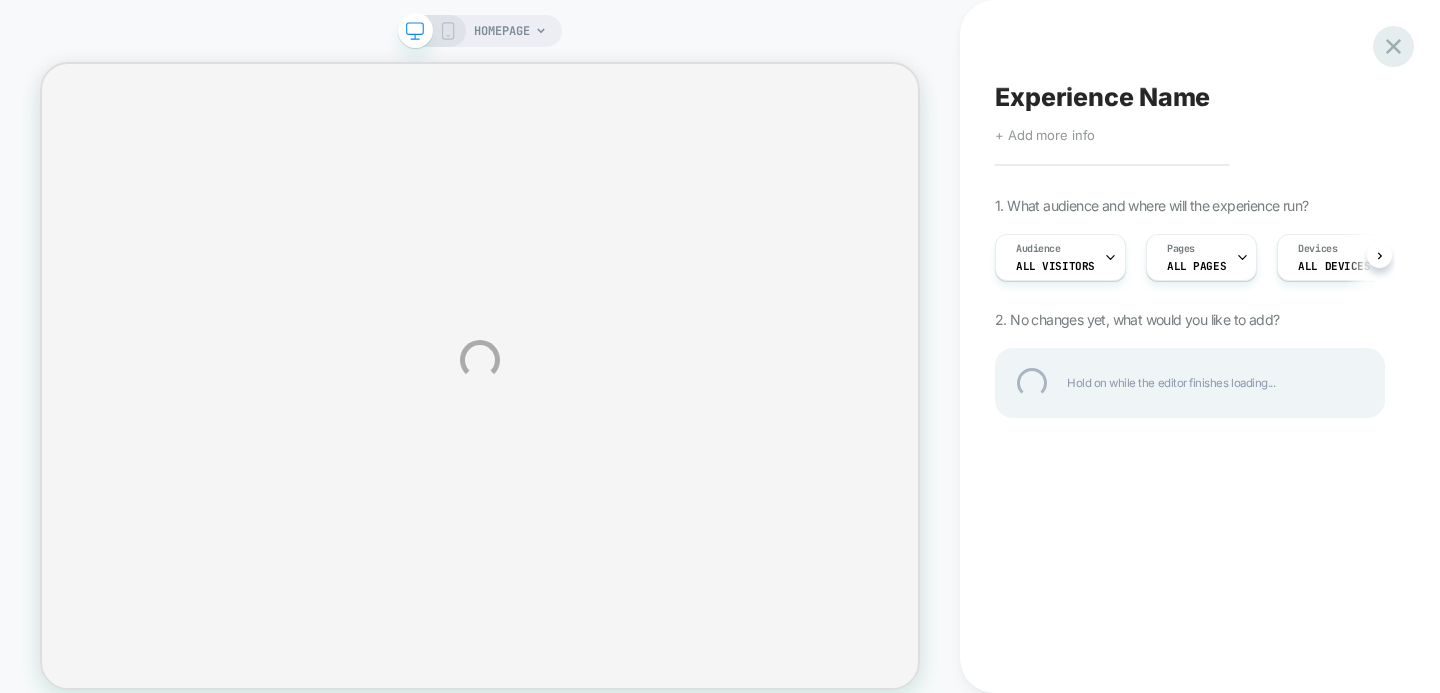 click at bounding box center (1393, 46) 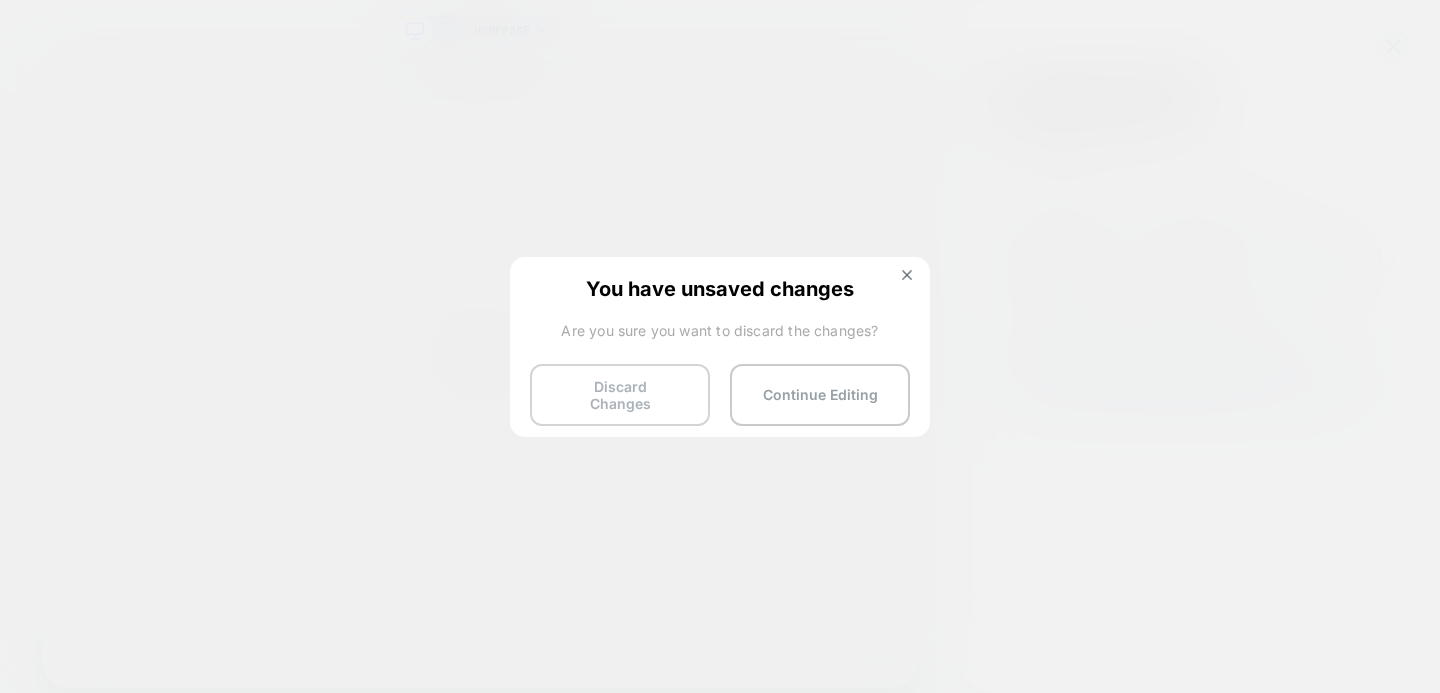 click on "Discard Changes" at bounding box center [620, 395] 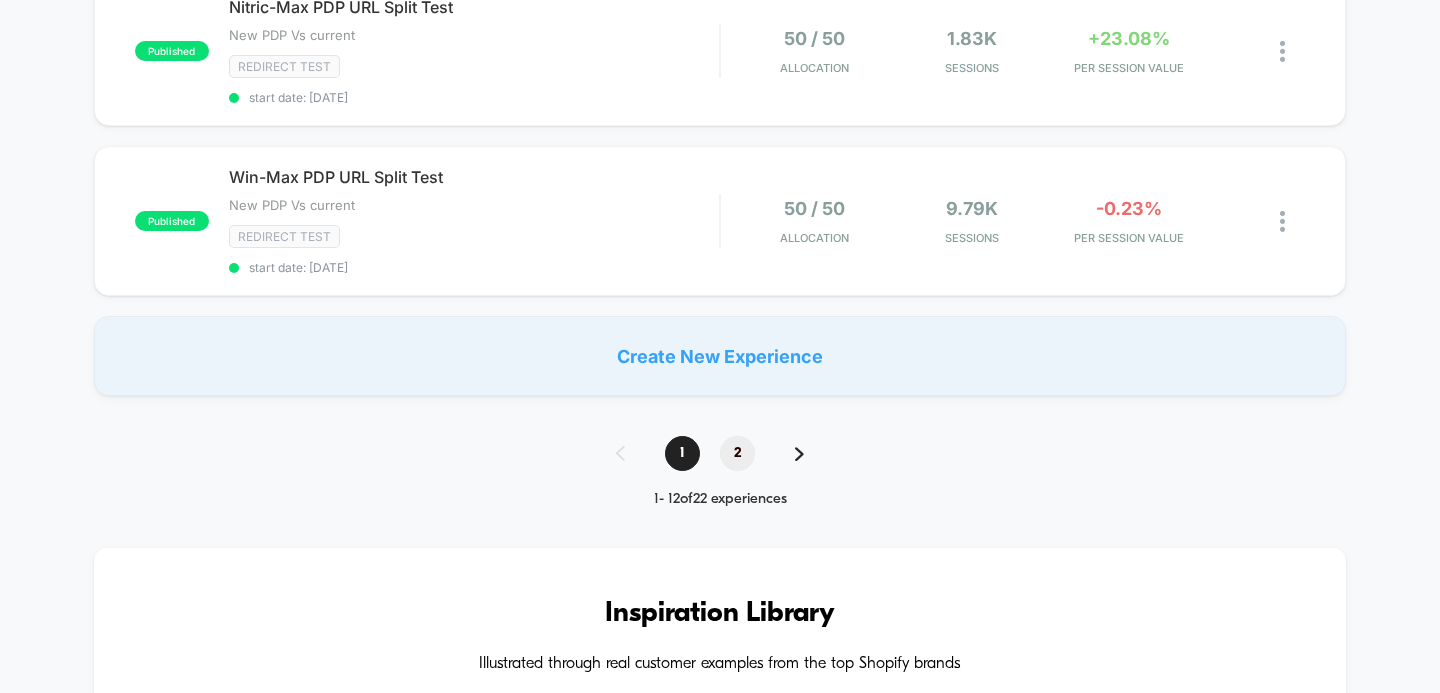 click on "2" at bounding box center (737, 453) 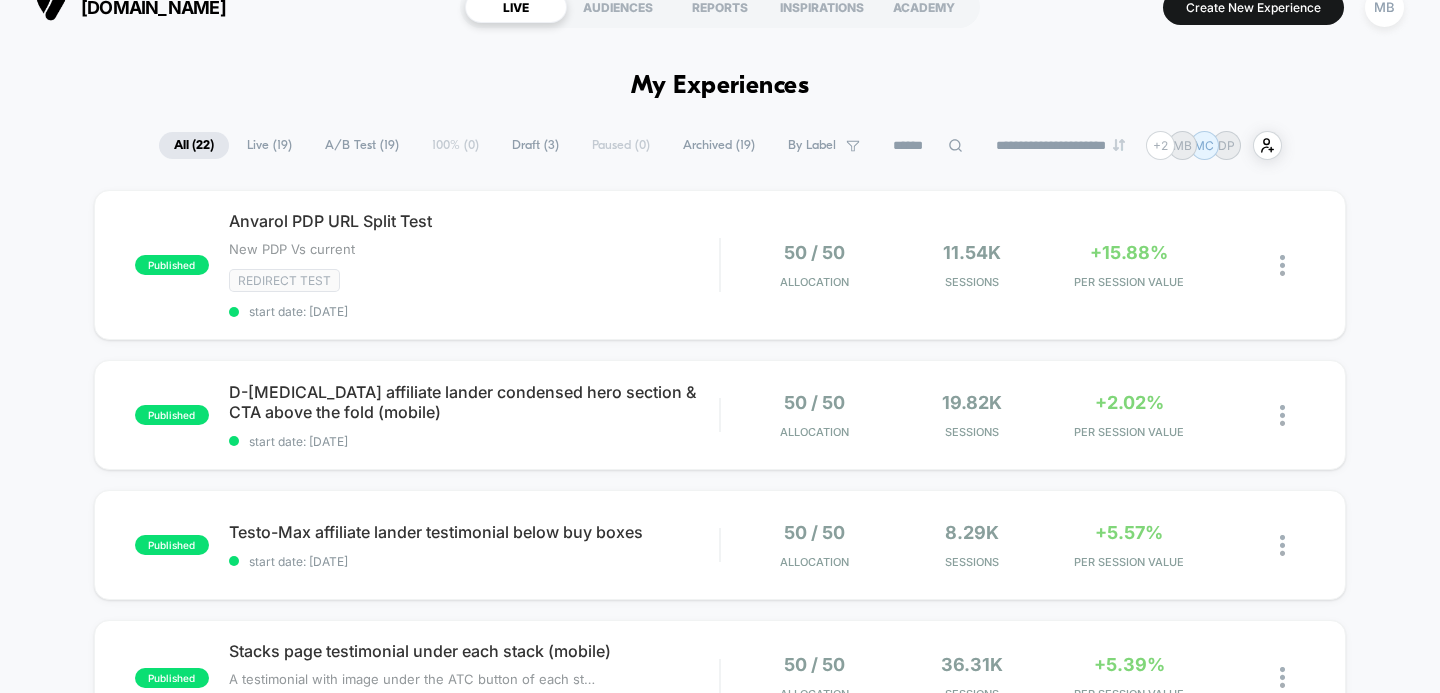 scroll, scrollTop: 0, scrollLeft: 0, axis: both 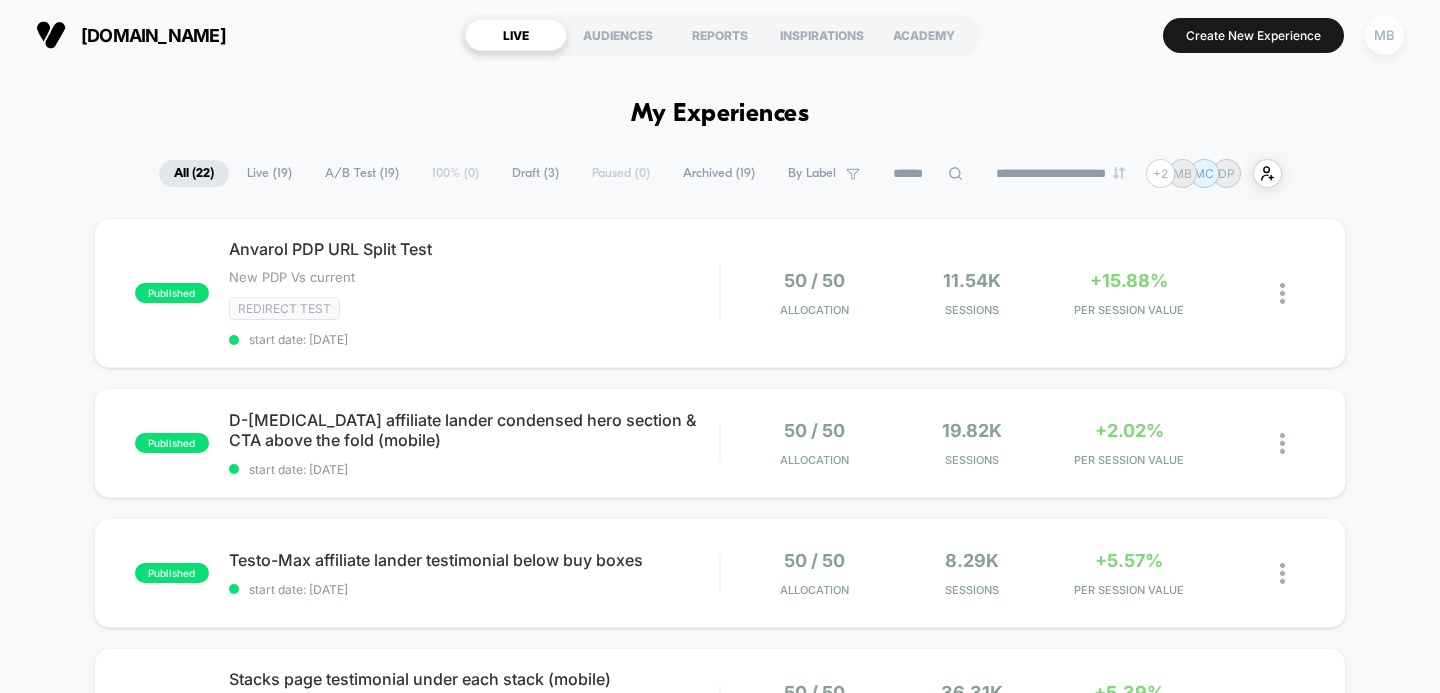 click on "MB" at bounding box center (1384, 35) 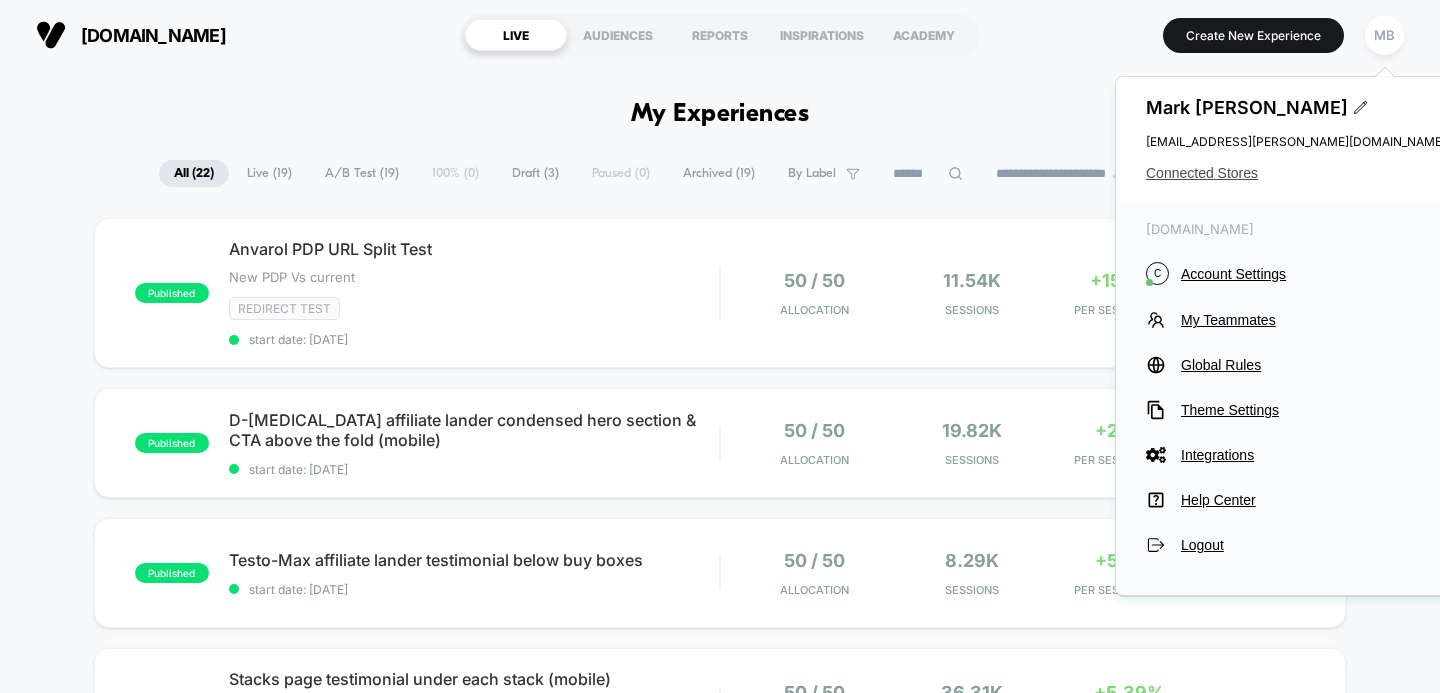click on "Connected Stores" at bounding box center [1296, 173] 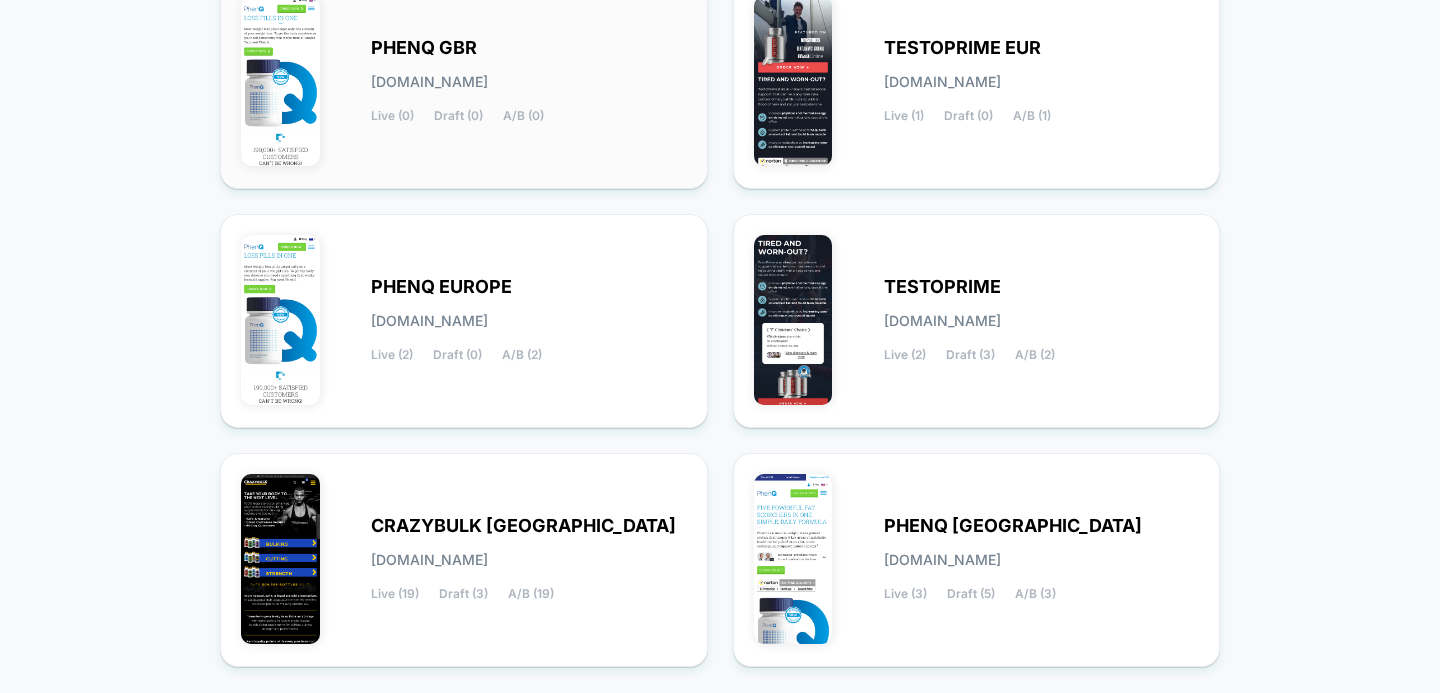 scroll, scrollTop: 372, scrollLeft: 0, axis: vertical 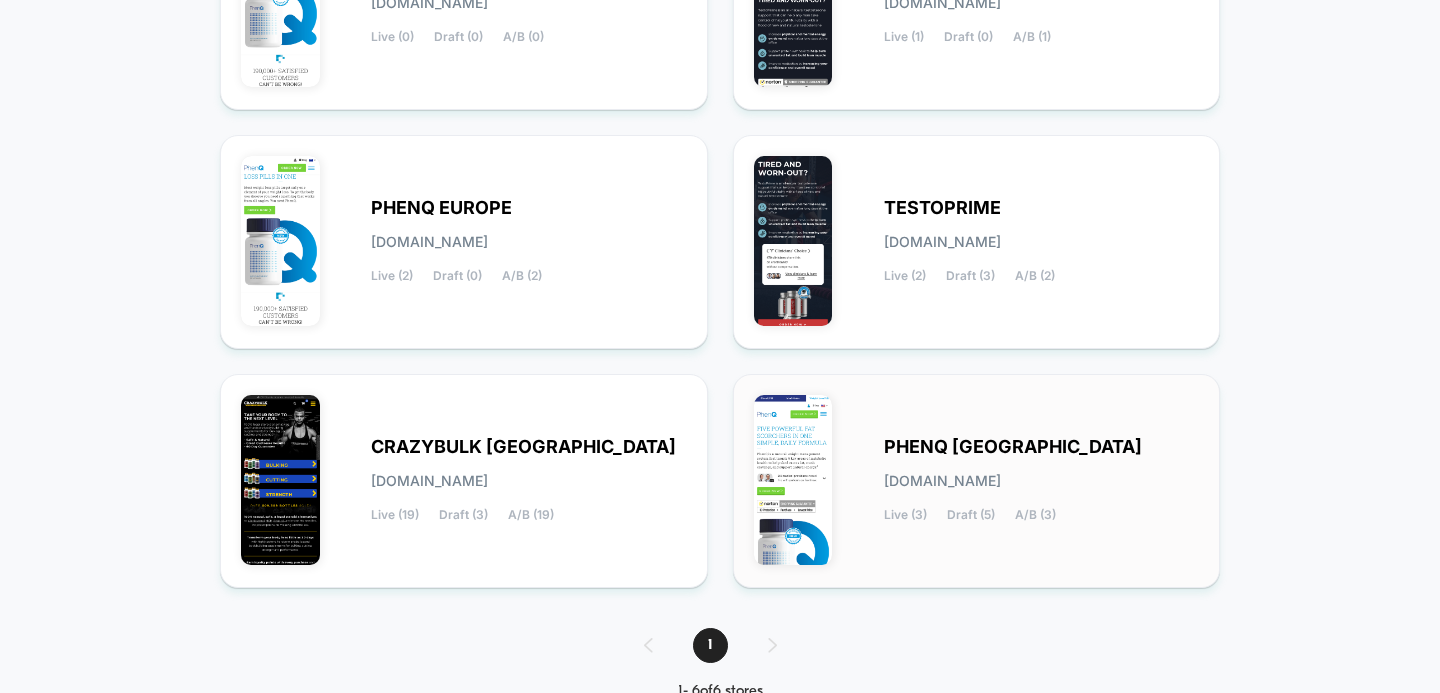 click on "PHENQ [GEOGRAPHIC_DATA]" at bounding box center (1013, 447) 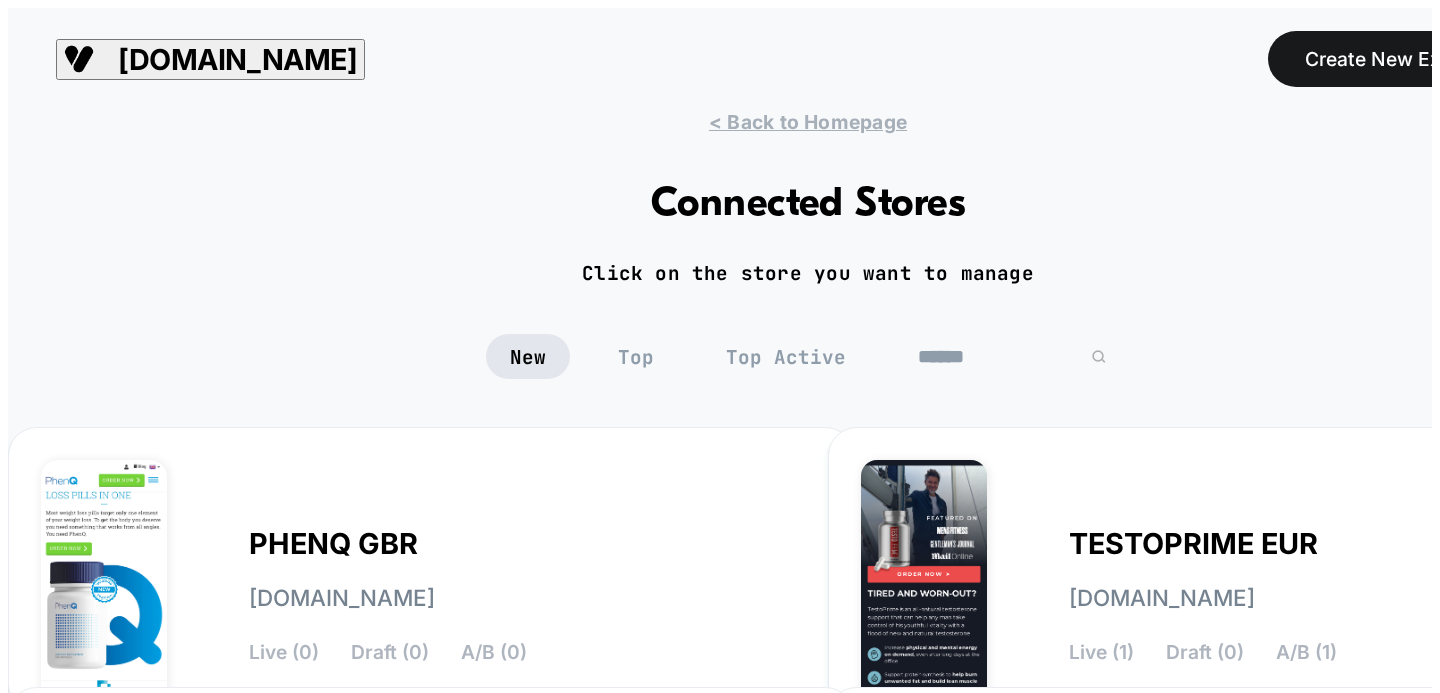 scroll, scrollTop: 0, scrollLeft: 0, axis: both 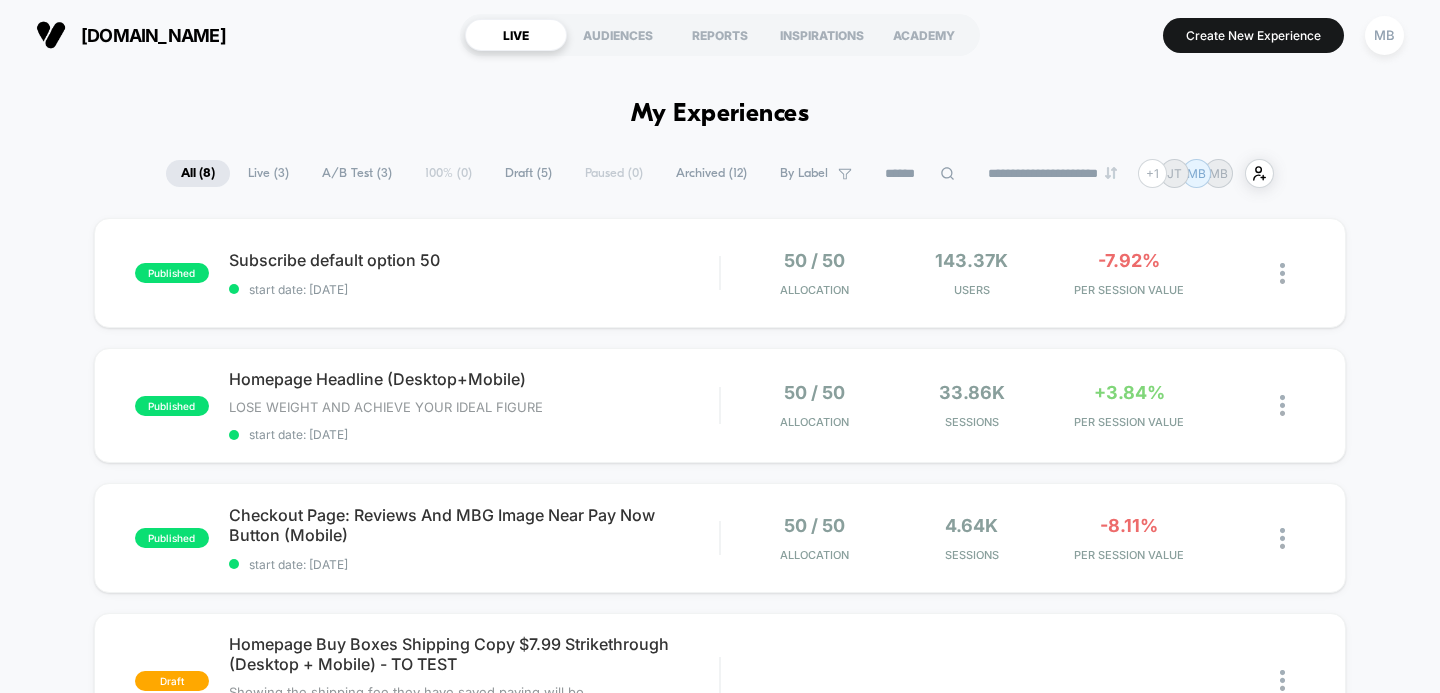 click on "**********" at bounding box center (720, 1617) 